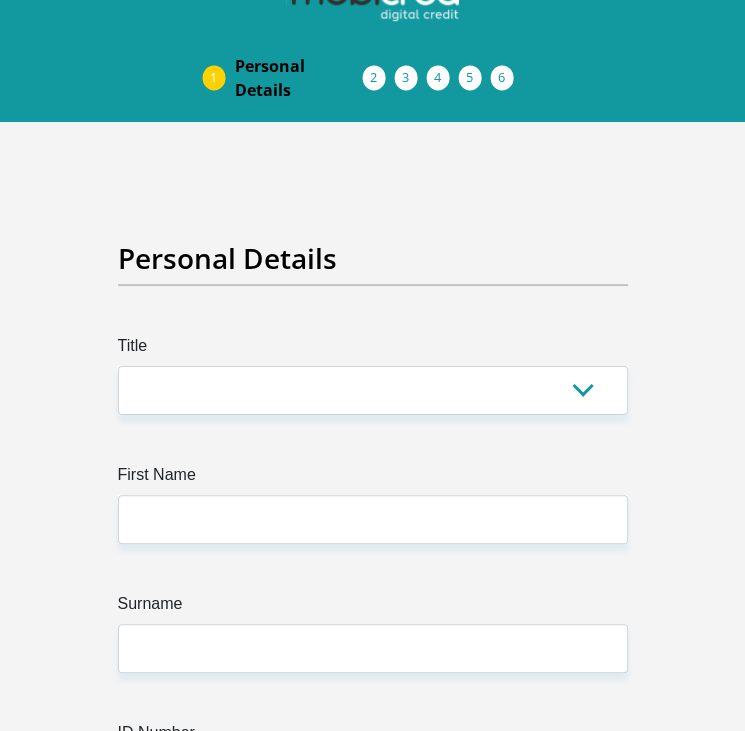 scroll, scrollTop: 0, scrollLeft: 0, axis: both 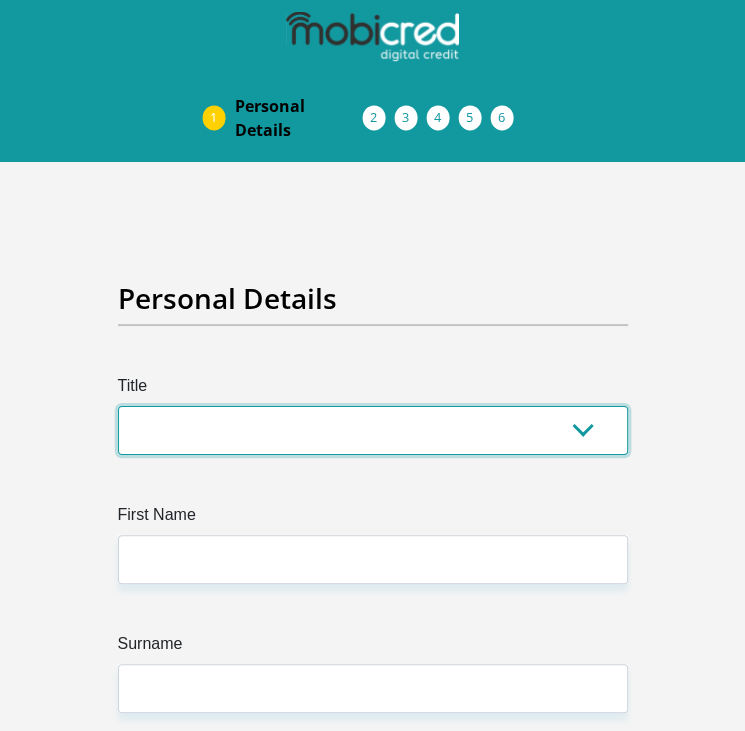 click on "Mr
Ms
Mrs
Dr
Other" at bounding box center [373, 430] 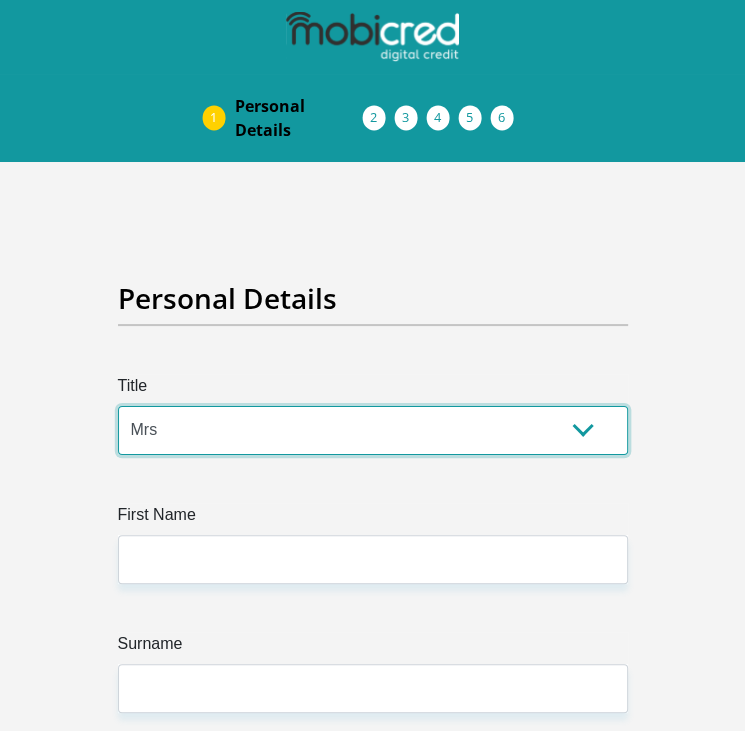 click on "Mr
Ms
Mrs
Dr
Other" at bounding box center (373, 430) 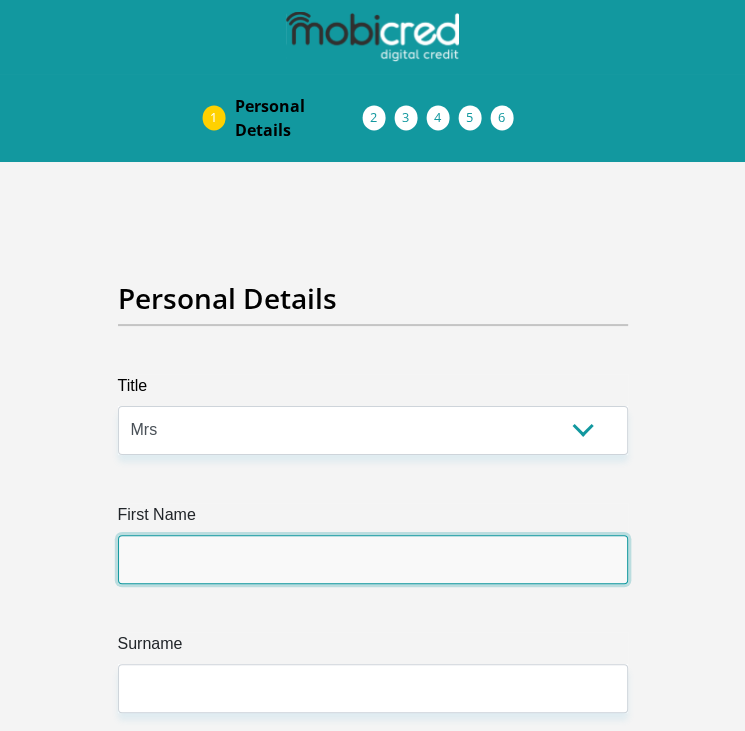 click on "First Name" at bounding box center [373, 559] 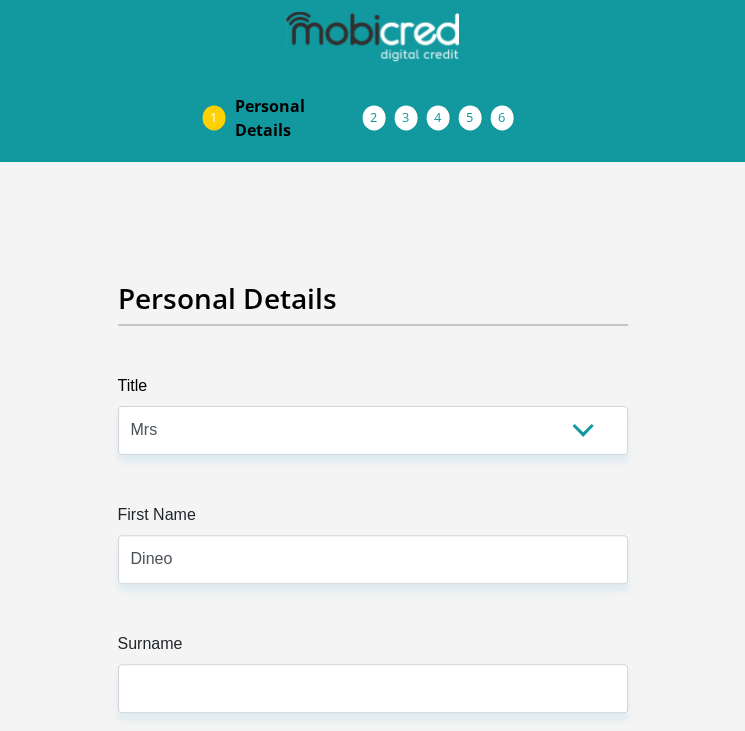 type on "[ID_NUMBER]" 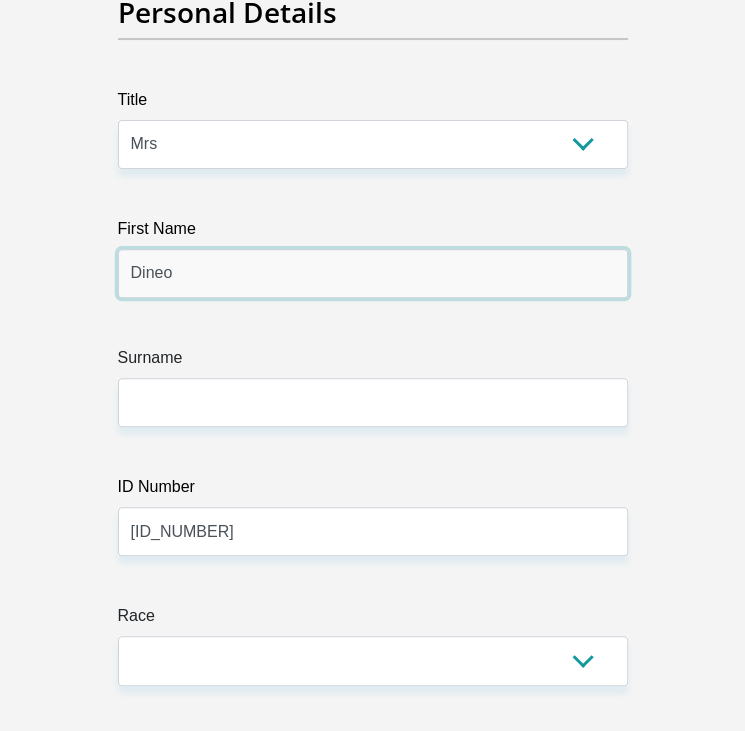 scroll, scrollTop: 300, scrollLeft: 0, axis: vertical 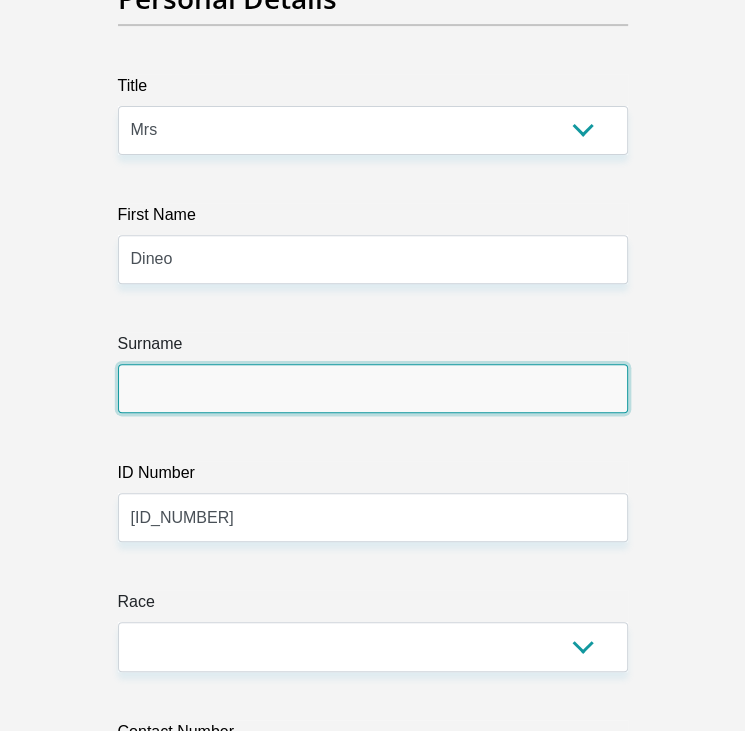 click on "Surname" at bounding box center [373, 388] 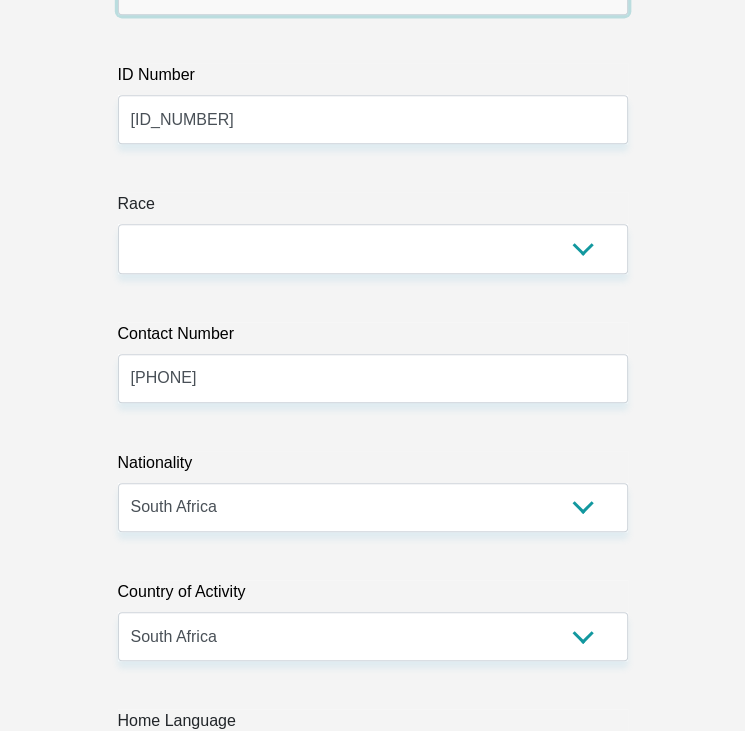 scroll, scrollTop: 700, scrollLeft: 0, axis: vertical 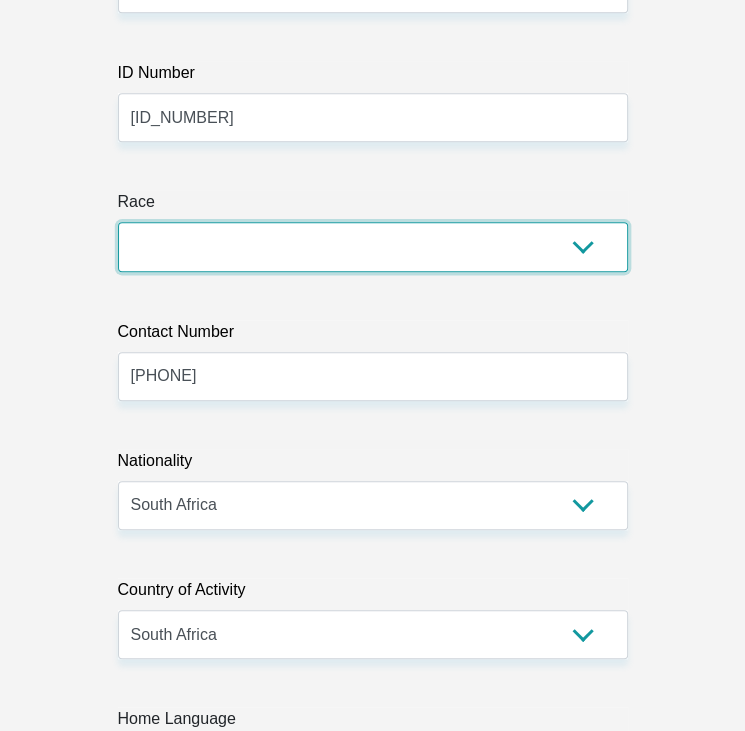 click on "Black
Coloured
Indian
White
Other" at bounding box center [373, 246] 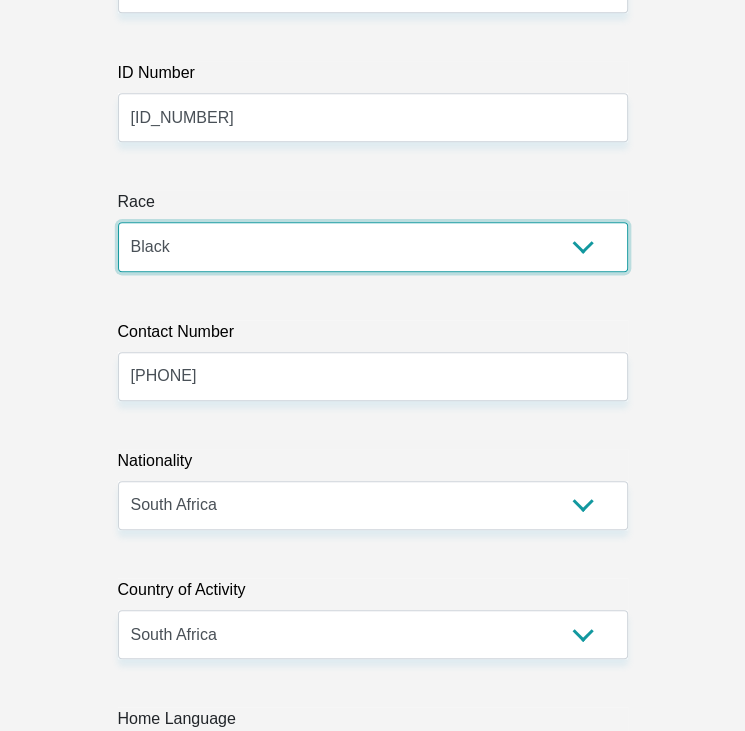 click on "Black
Coloured
Indian
White
Other" at bounding box center [373, 246] 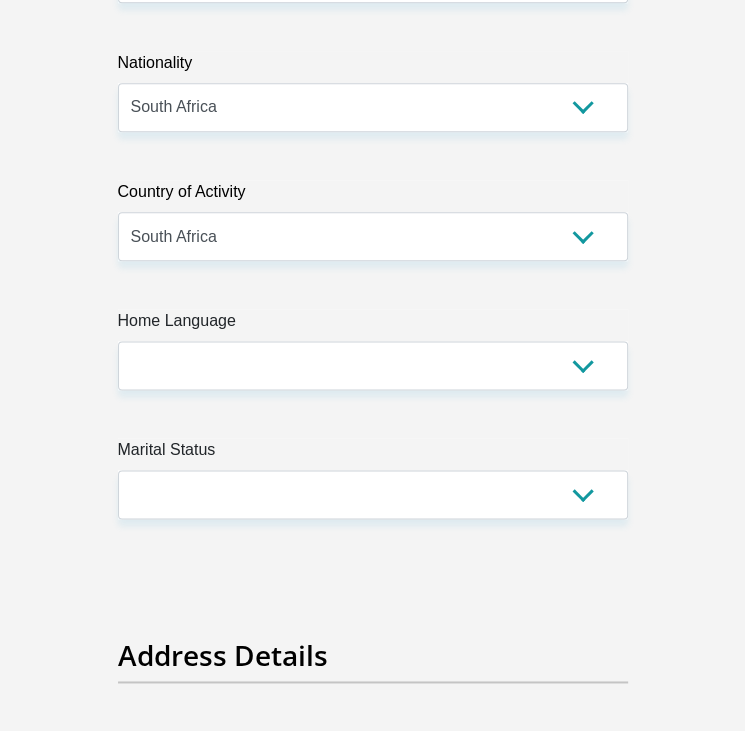 scroll, scrollTop: 1100, scrollLeft: 0, axis: vertical 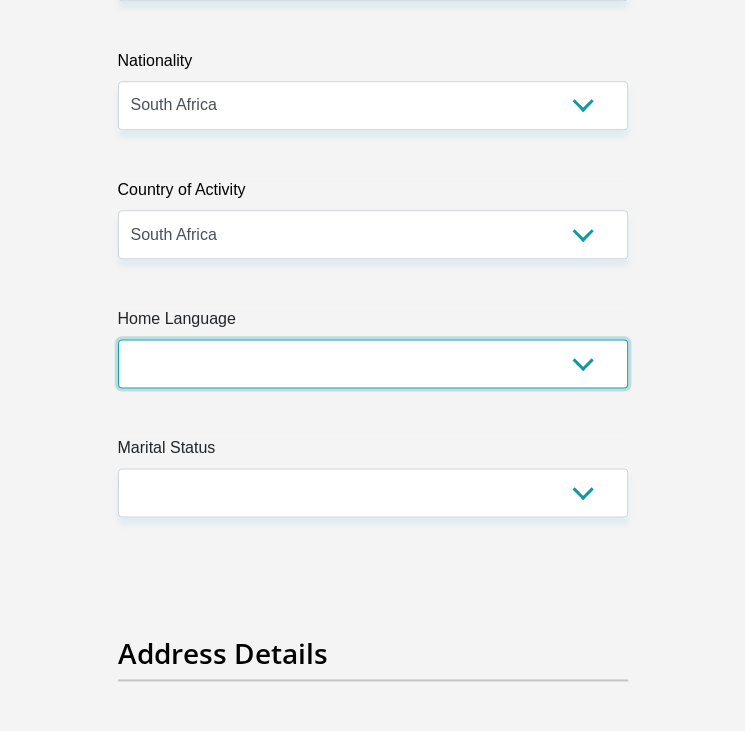 click on "Afrikaans
English
Sepedi
South Ndebele
Southern Sotho
Swati
Tsonga
Tswana
Venda
Xhosa
Zulu
Other" at bounding box center [373, 363] 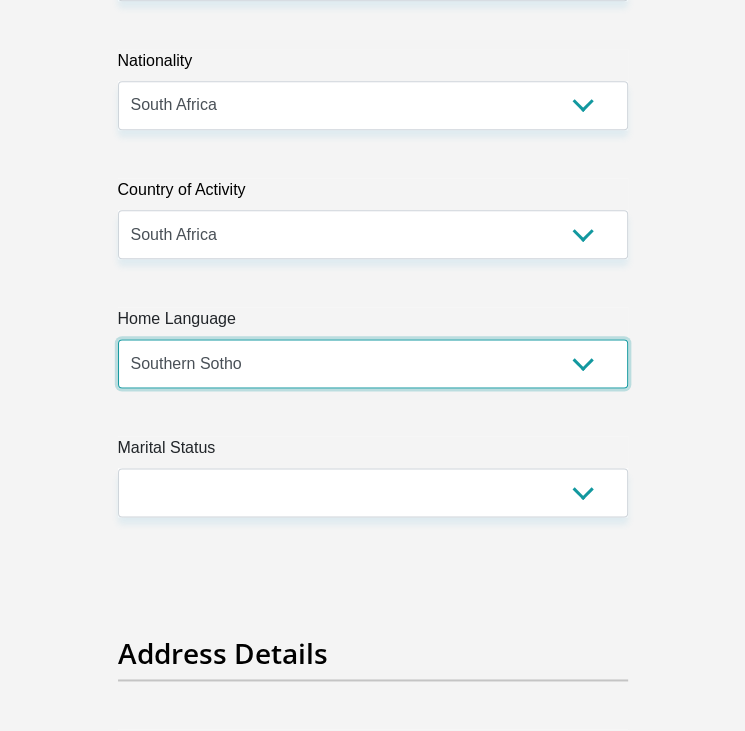 click on "Afrikaans
English
Sepedi
South Ndebele
Southern Sotho
Swati
Tsonga
Tswana
Venda
Xhosa
Zulu
Other" at bounding box center (373, 363) 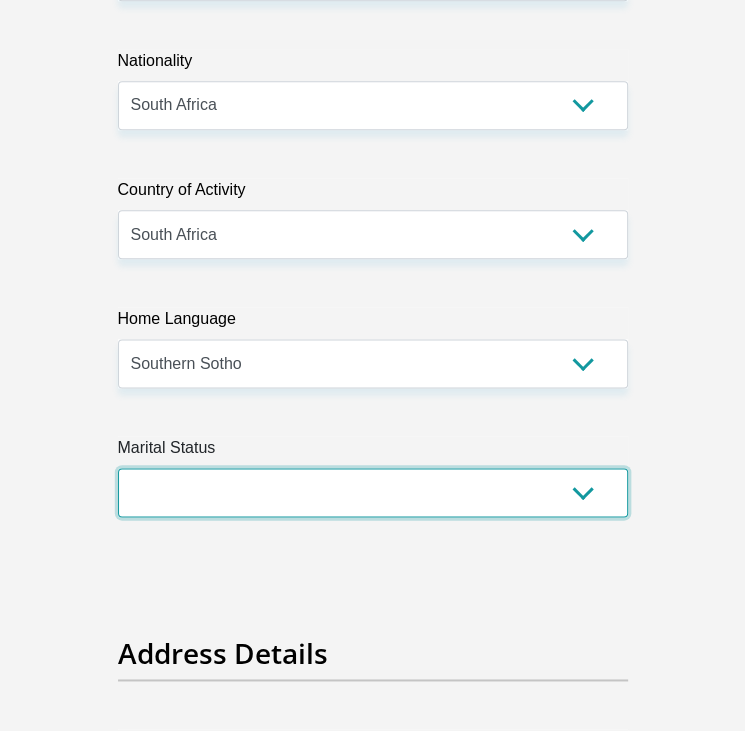 click on "Married ANC
Single
Divorced
Widowed
Married COP or Customary Law" at bounding box center (373, 492) 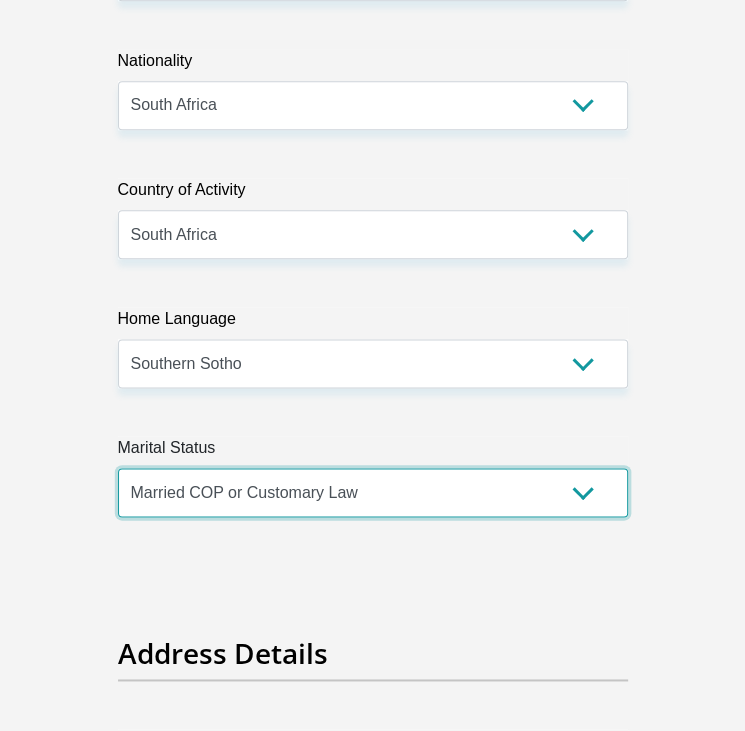 click on "Married ANC
Single
Divorced
Widowed
Married COP or Customary Law" at bounding box center (373, 492) 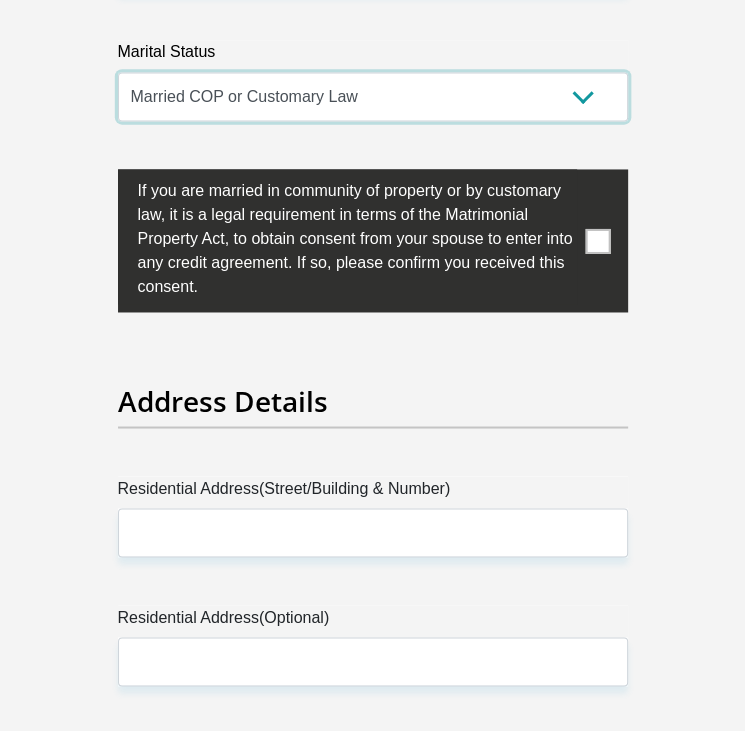 scroll, scrollTop: 1500, scrollLeft: 0, axis: vertical 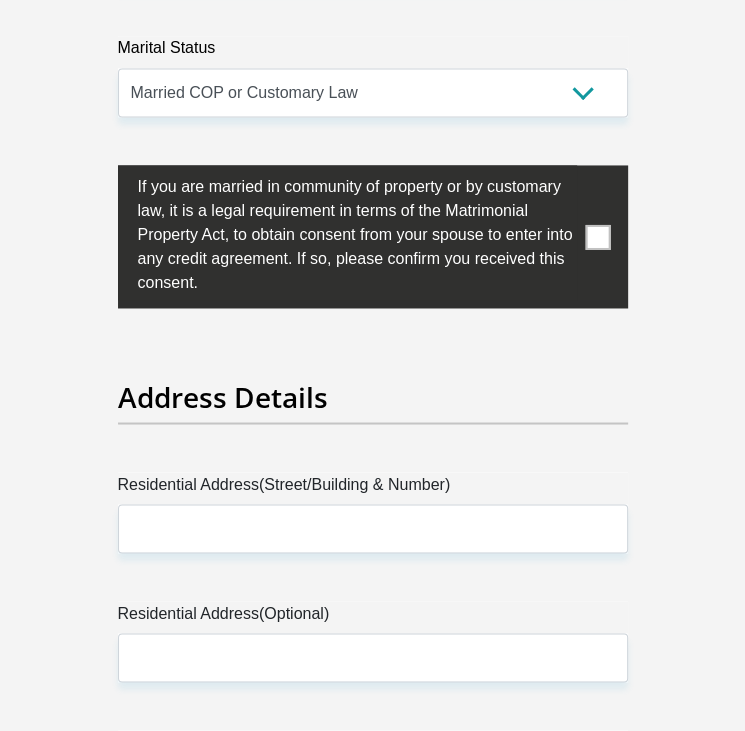 click at bounding box center [597, 236] 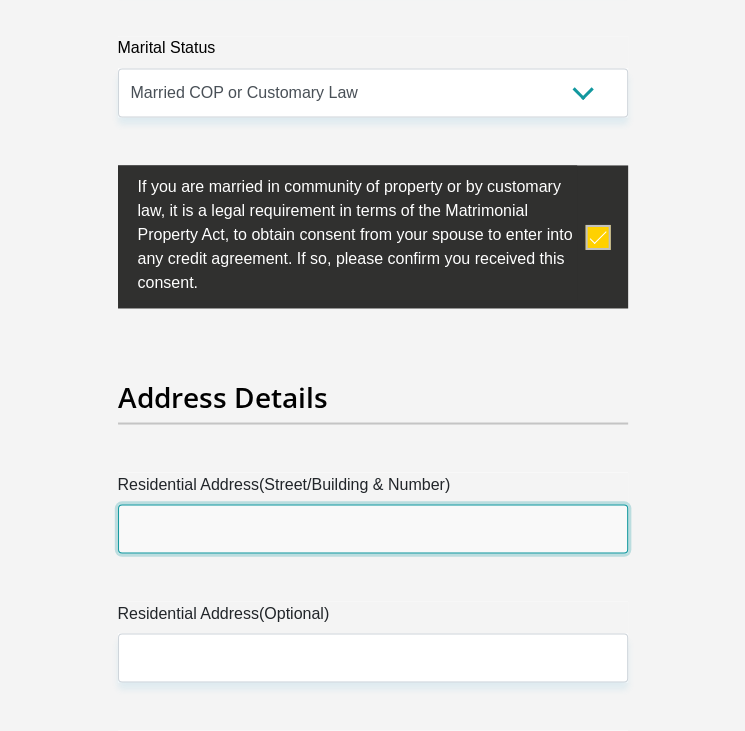 click on "Residential Address(Street/Building & Number)" at bounding box center (373, 528) 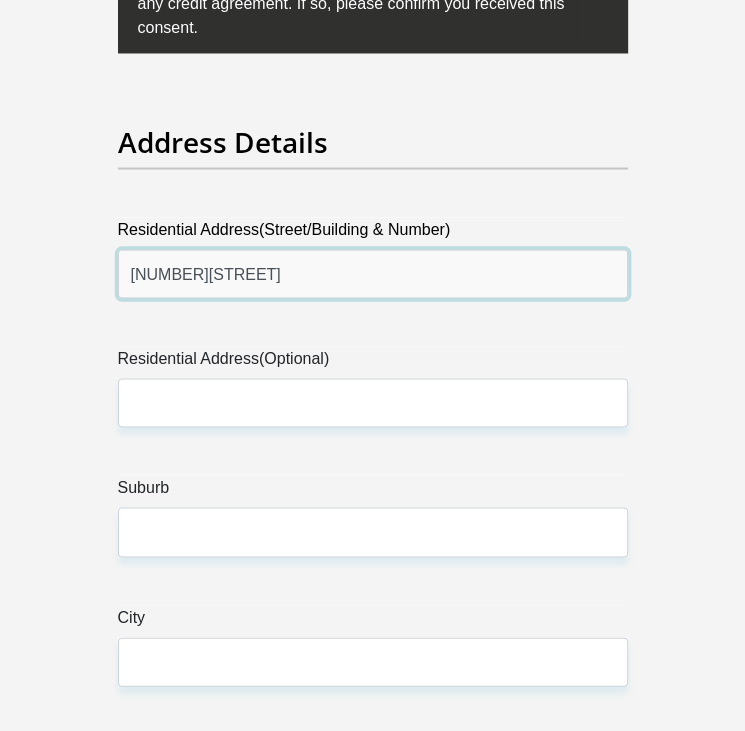 scroll, scrollTop: 1800, scrollLeft: 0, axis: vertical 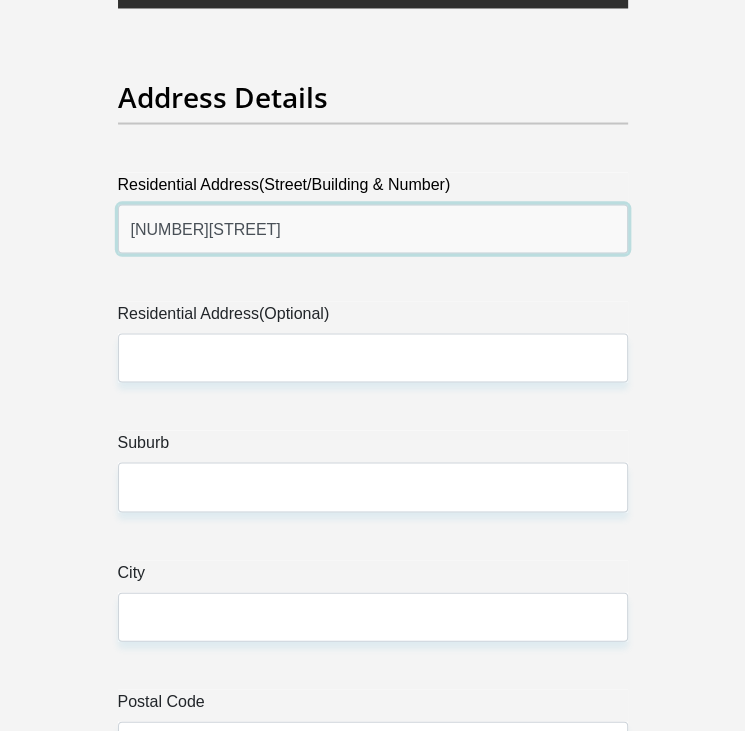type on "[NUMBER][STREET]" 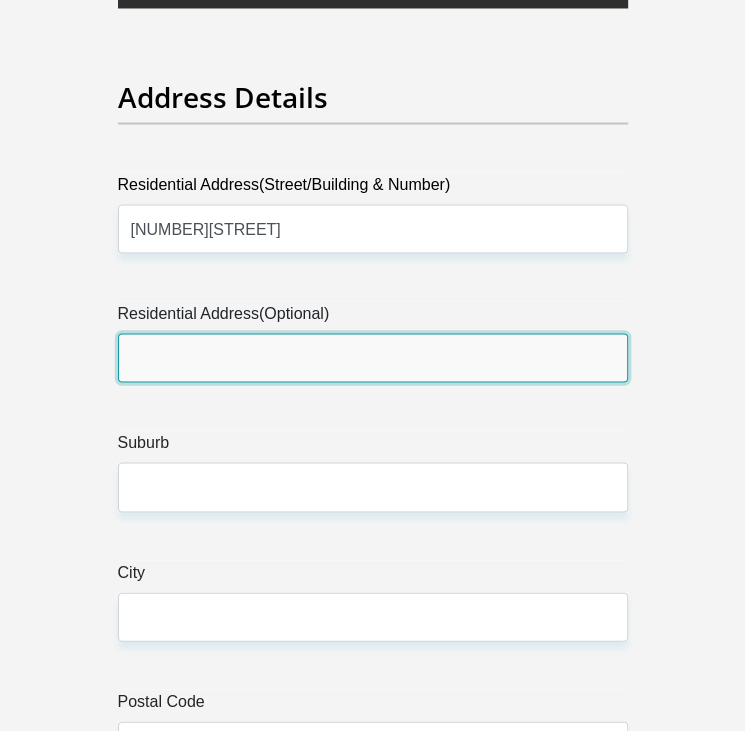click on "Residential Address(Optional)" at bounding box center (373, 357) 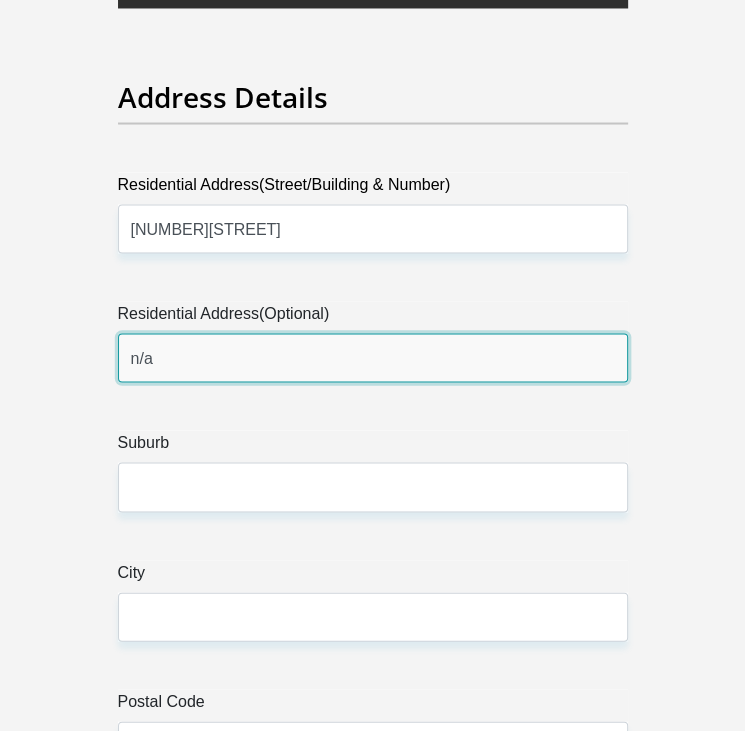 type on "n/a" 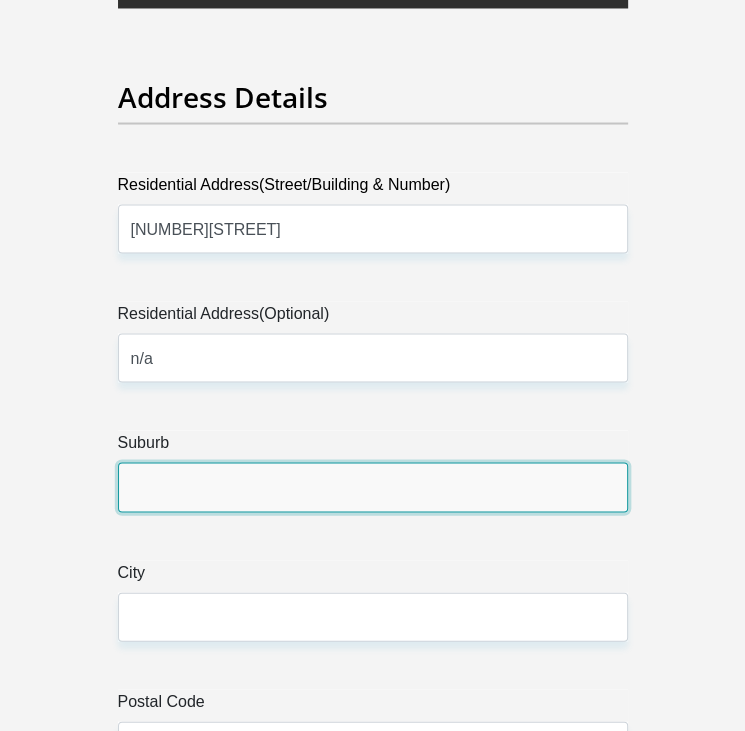 click on "Suburb" at bounding box center [373, 486] 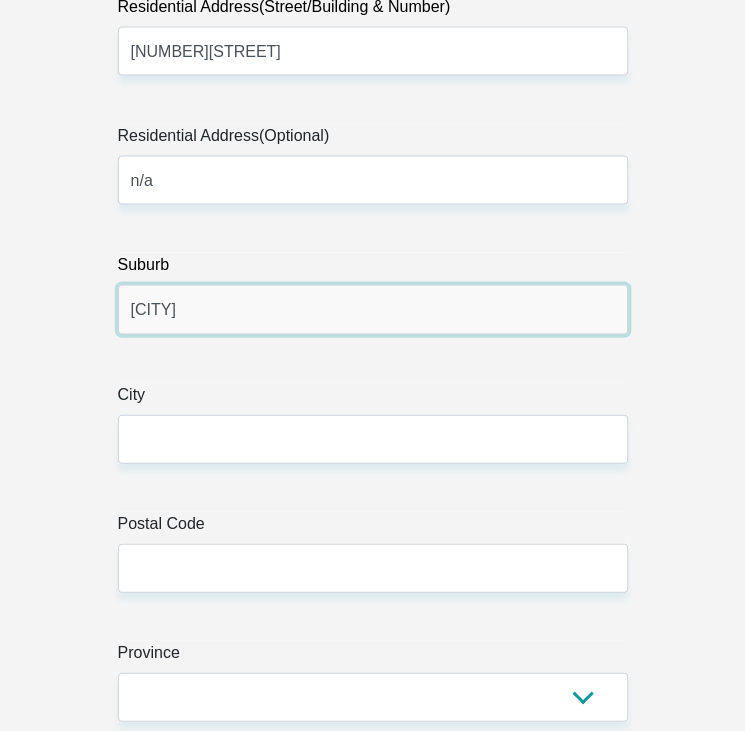 scroll, scrollTop: 2000, scrollLeft: 0, axis: vertical 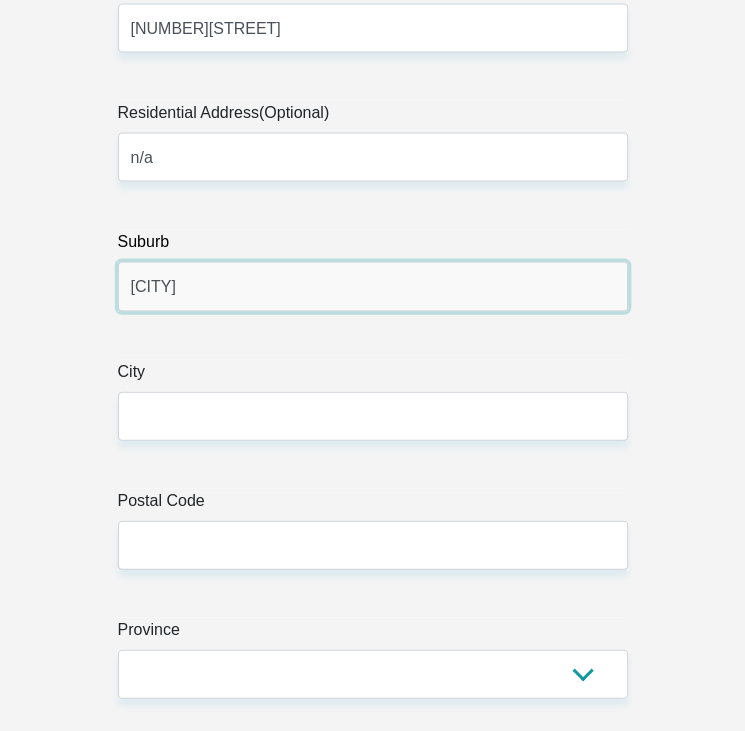 type on "[CITY]" 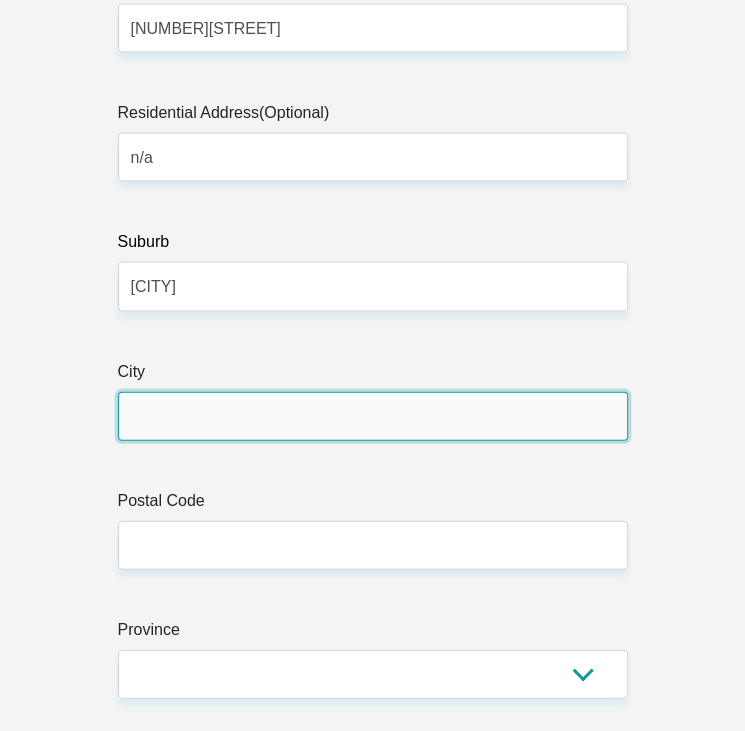click on "City" at bounding box center (373, 416) 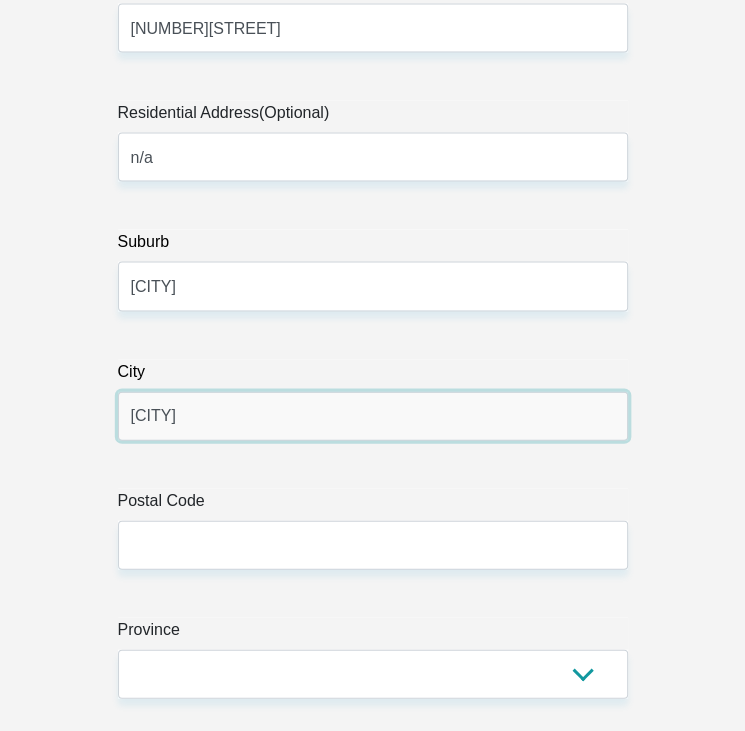 type on "[CITY]" 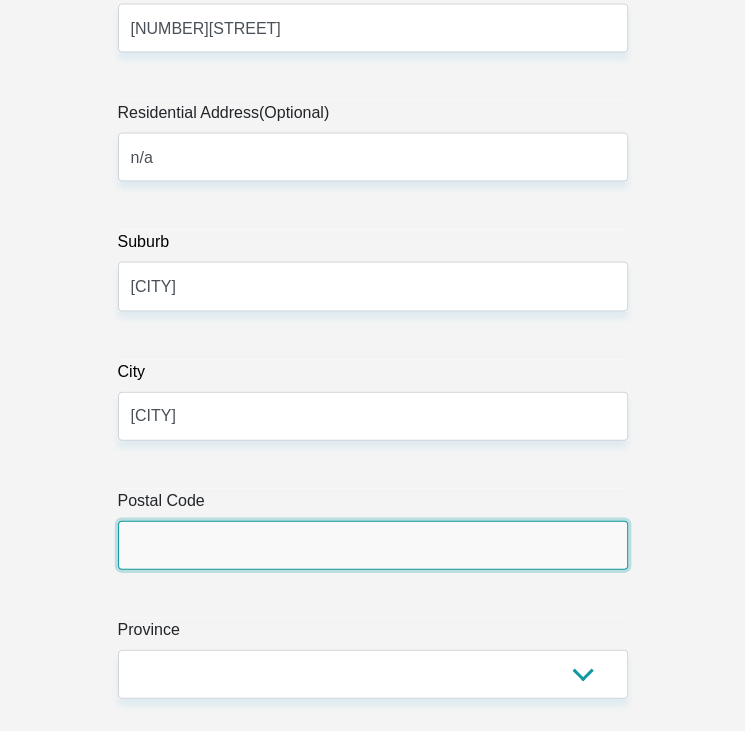 click on "Postal Code" at bounding box center [373, 545] 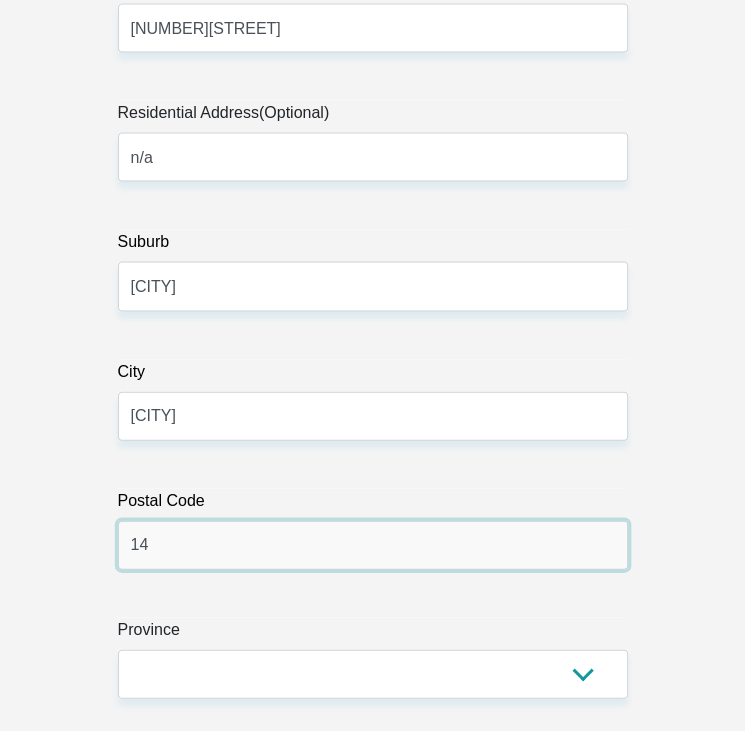 type on "1" 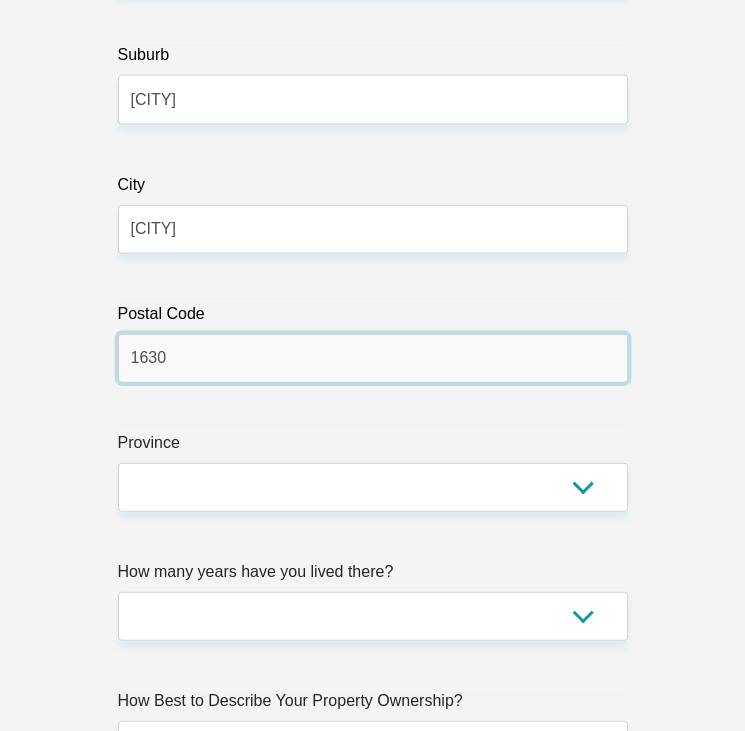scroll, scrollTop: 2200, scrollLeft: 0, axis: vertical 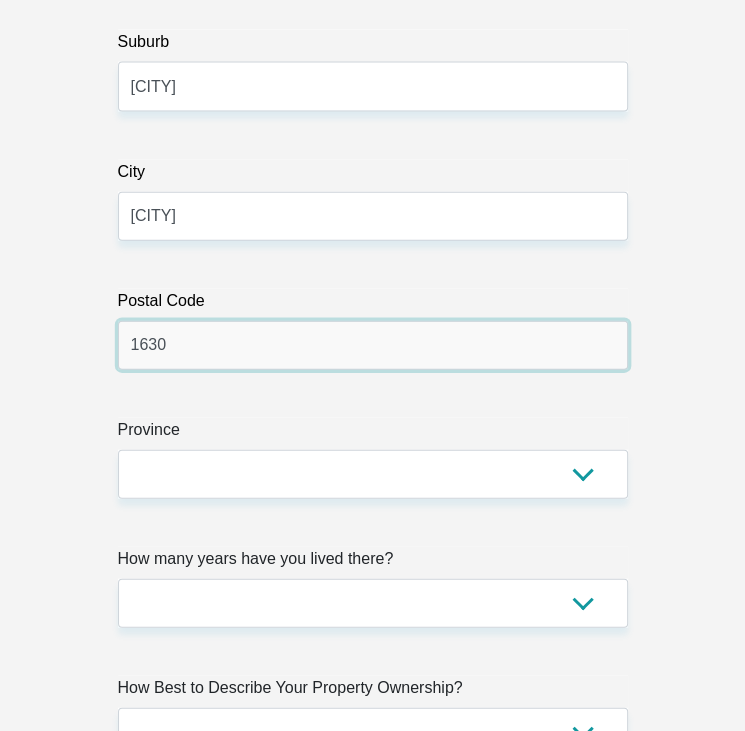 type on "1630" 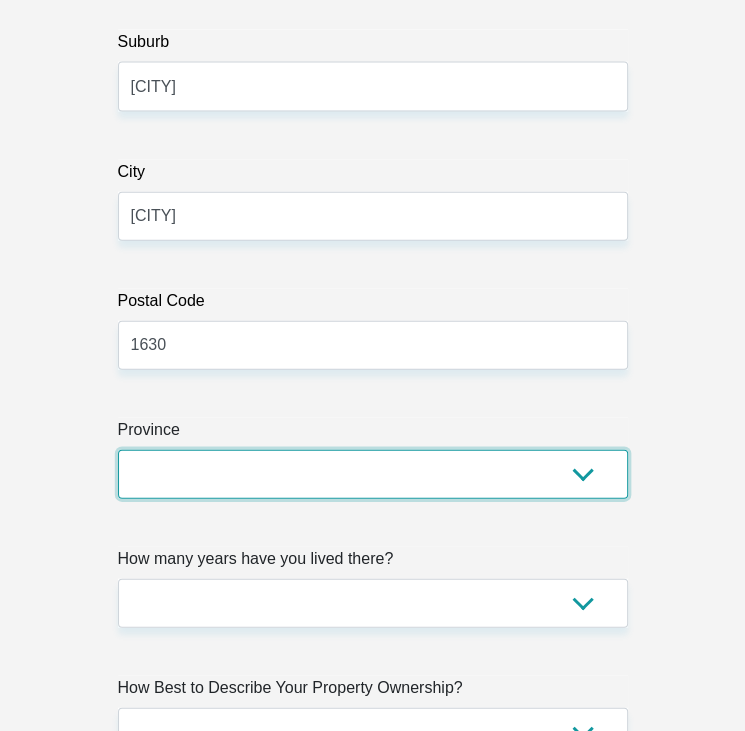 click on "Eastern Cape
Free State
Gauteng
KwaZulu-Natal
Limpopo
Mpumalanga
Northern Cape
North West
Western Cape" at bounding box center (373, 474) 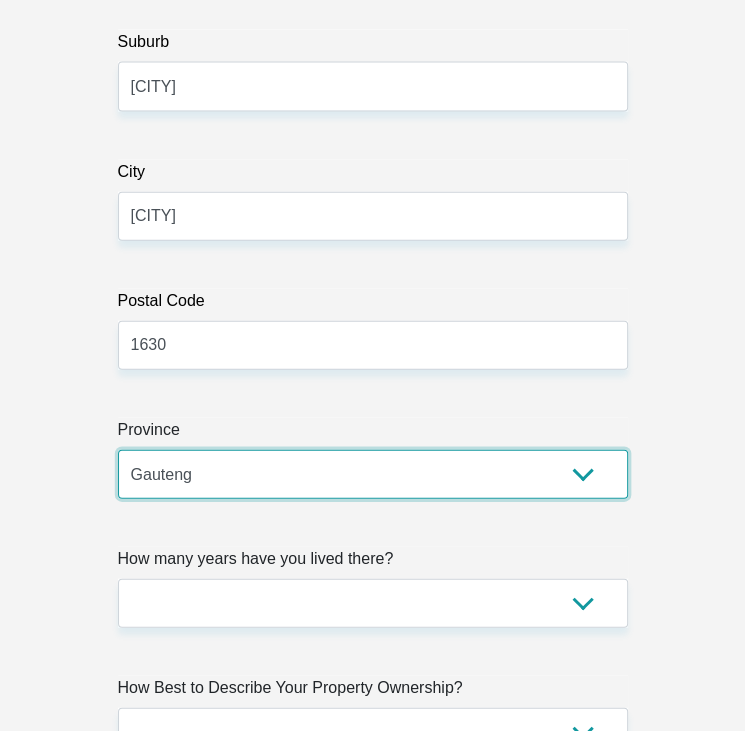 click on "Eastern Cape
Free State
Gauteng
KwaZulu-Natal
Limpopo
Mpumalanga
Northern Cape
North West
Western Cape" at bounding box center (373, 474) 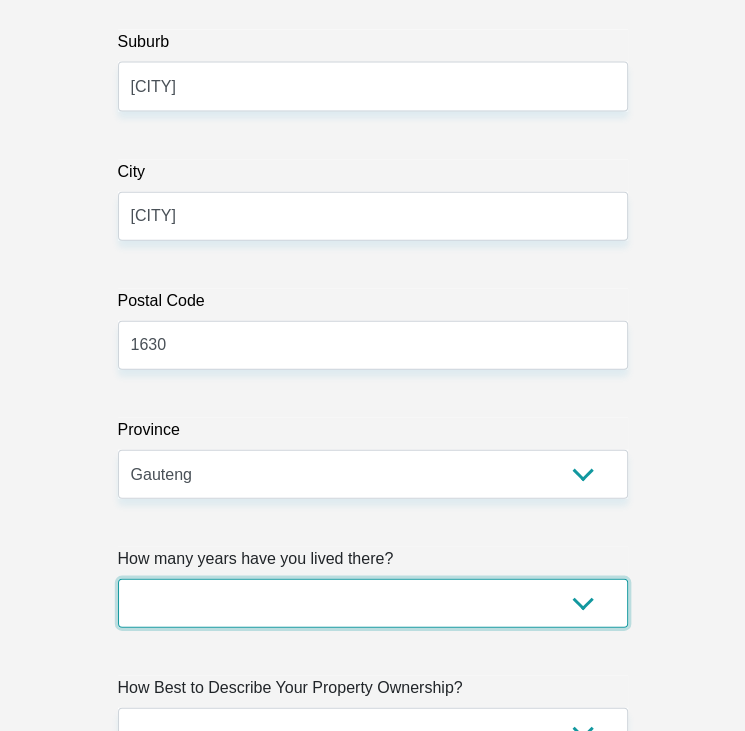click on "less than 1 year
1-3 years
3-5 years
5+ years" at bounding box center [373, 603] 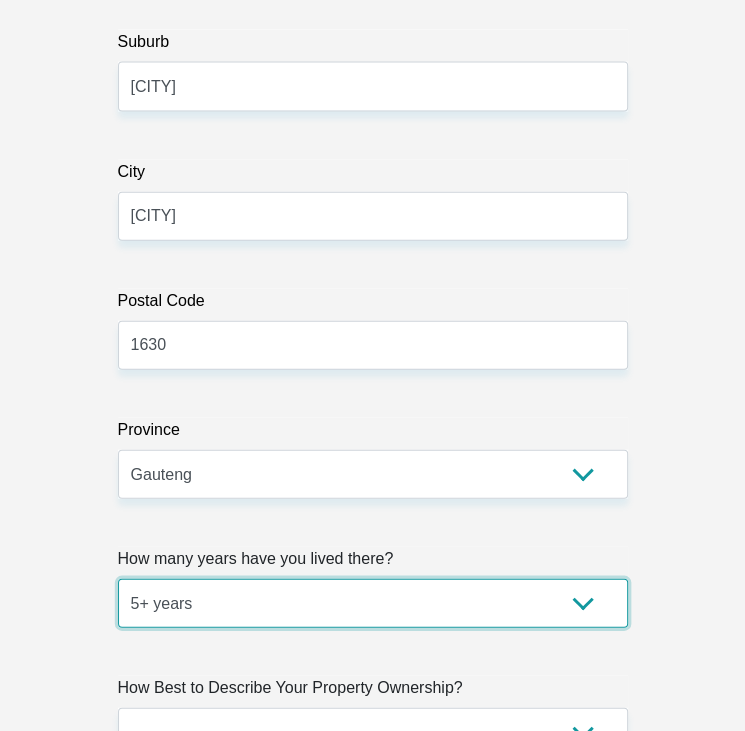 click on "less than 1 year
1-3 years
3-5 years
5+ years" at bounding box center (373, 603) 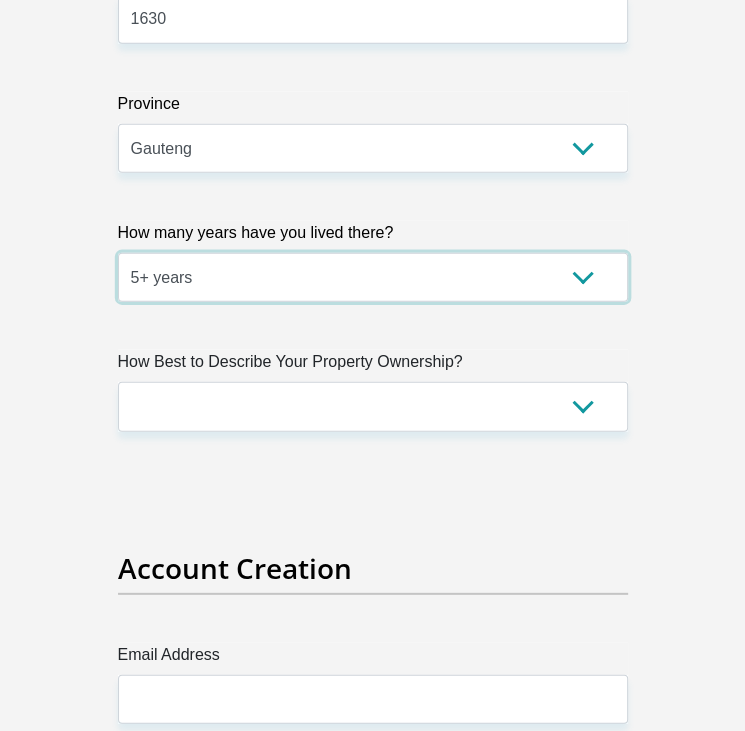scroll, scrollTop: 2600, scrollLeft: 0, axis: vertical 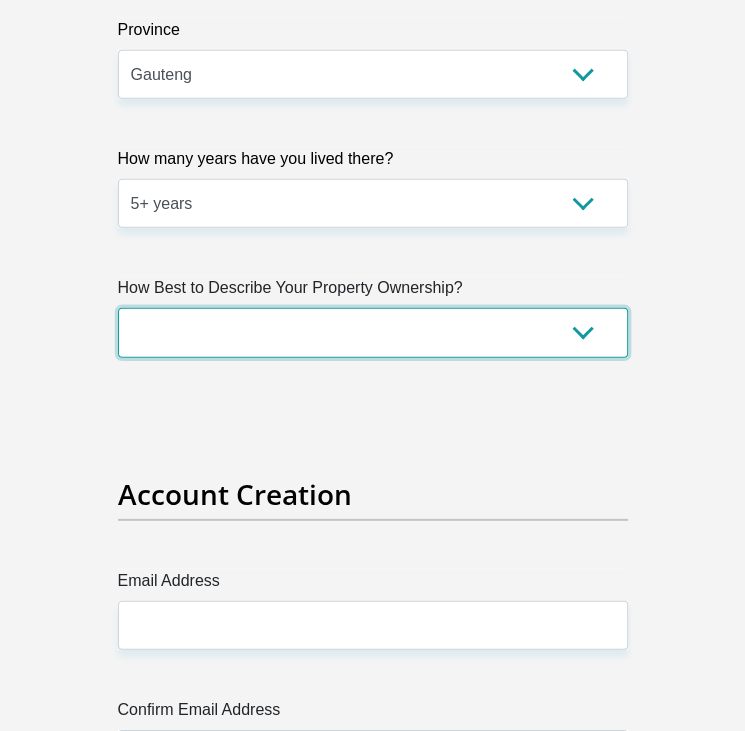 click on "Owned
Rented
Family Owned
Company Dwelling" at bounding box center [373, 332] 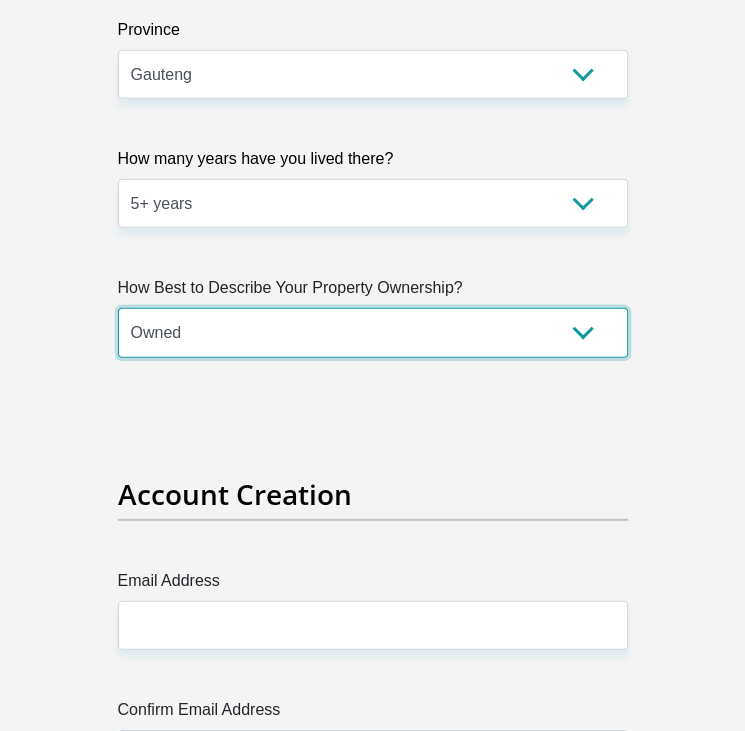 click on "Owned
Rented
Family Owned
Company Dwelling" at bounding box center (373, 332) 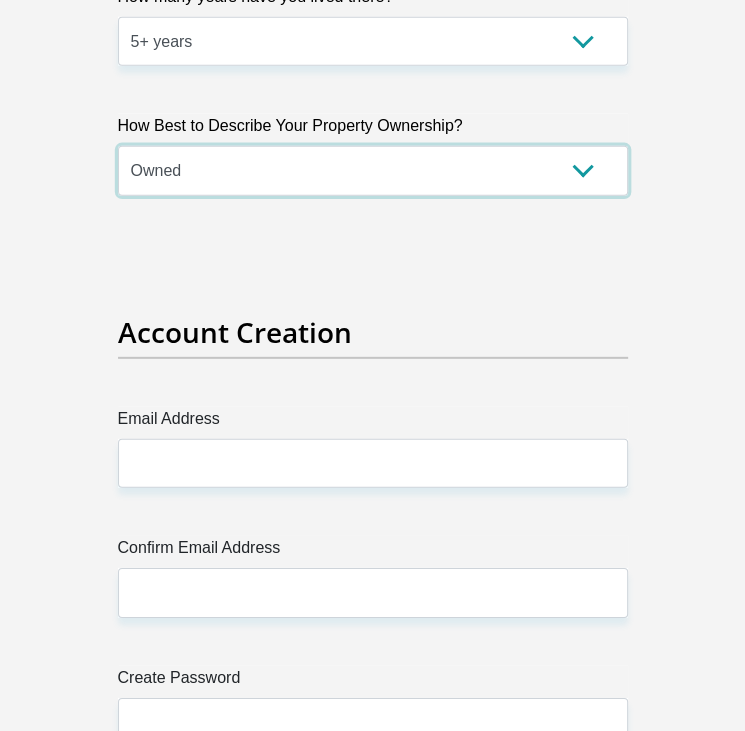 scroll, scrollTop: 2800, scrollLeft: 0, axis: vertical 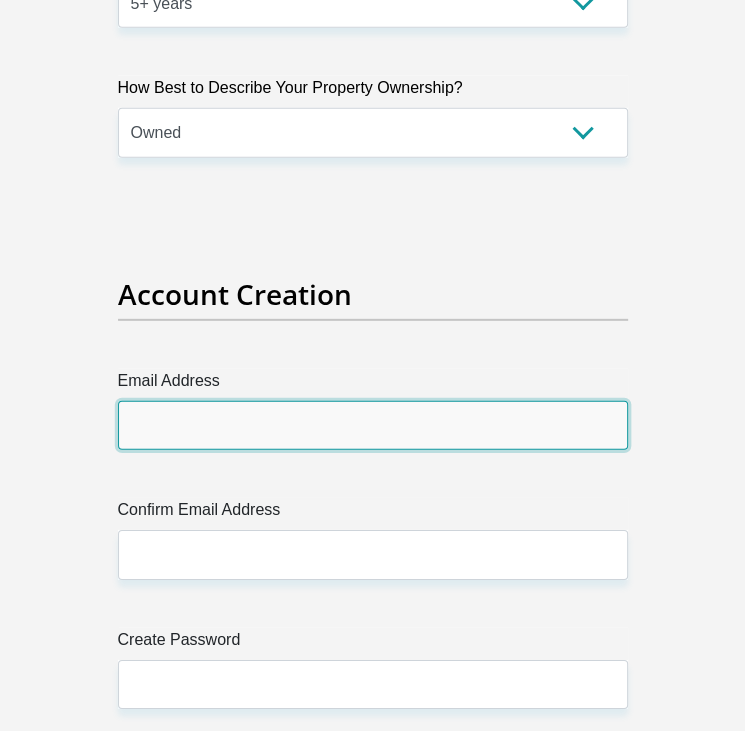 click on "Email Address" at bounding box center [373, 425] 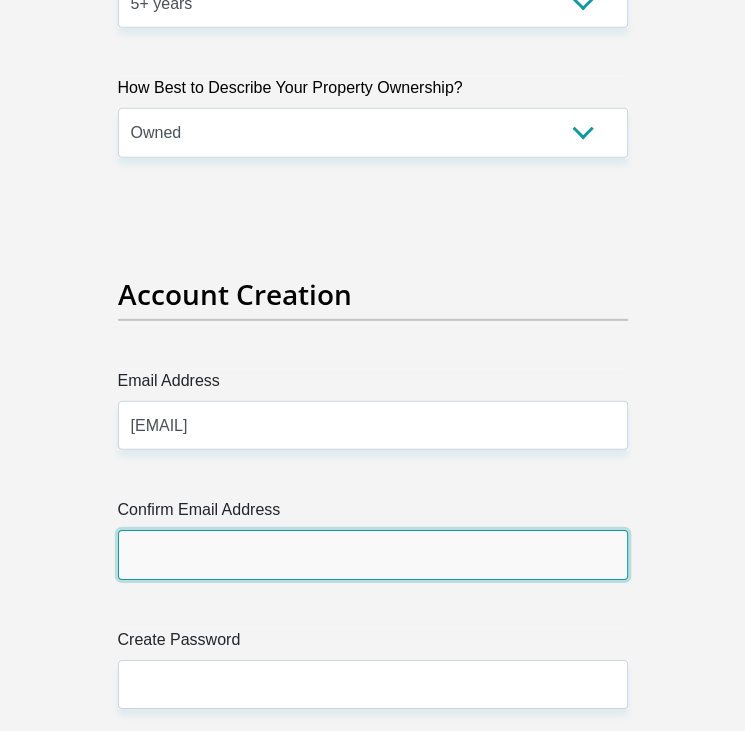 type on "[EMAIL]" 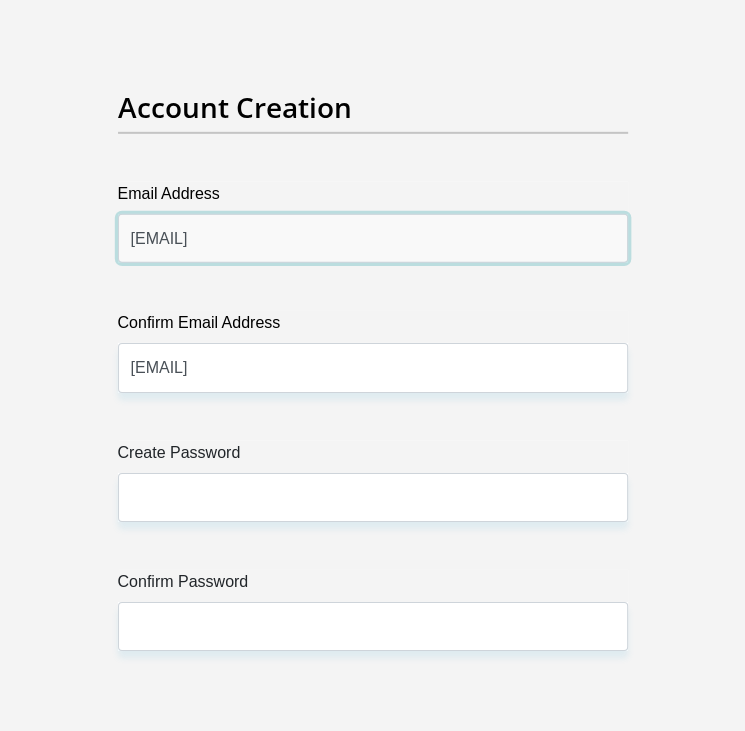 scroll, scrollTop: 3000, scrollLeft: 0, axis: vertical 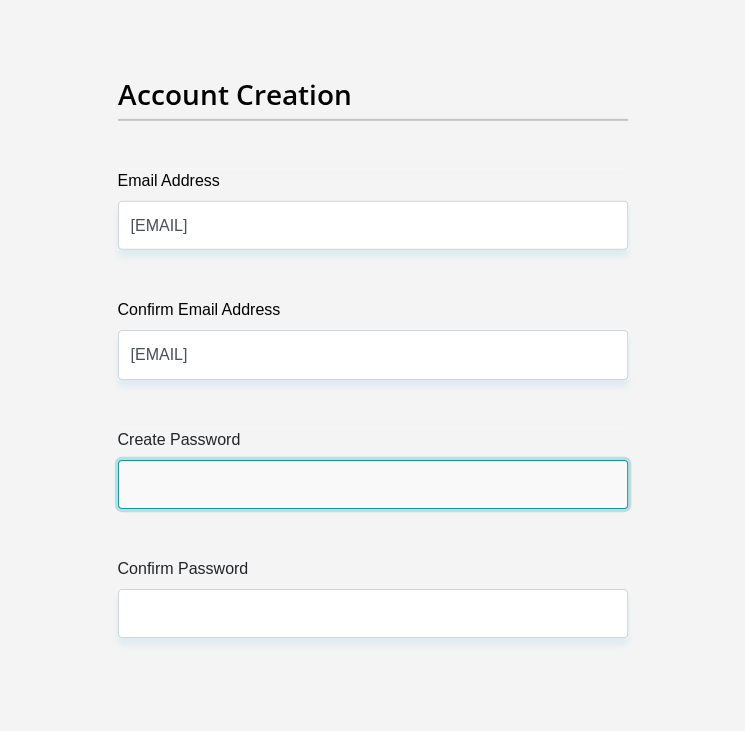 click on "Create Password" at bounding box center [373, 484] 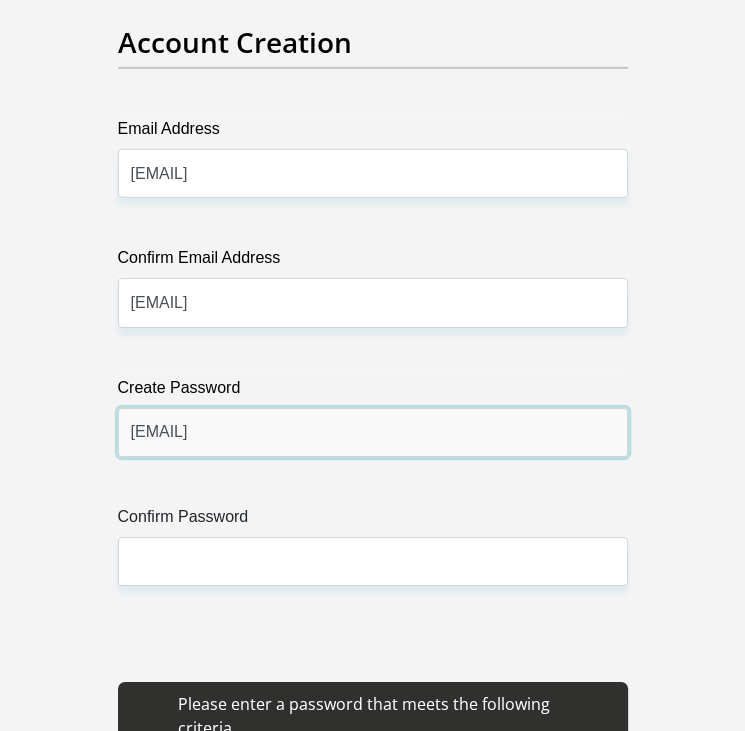 scroll, scrollTop: 3300, scrollLeft: 0, axis: vertical 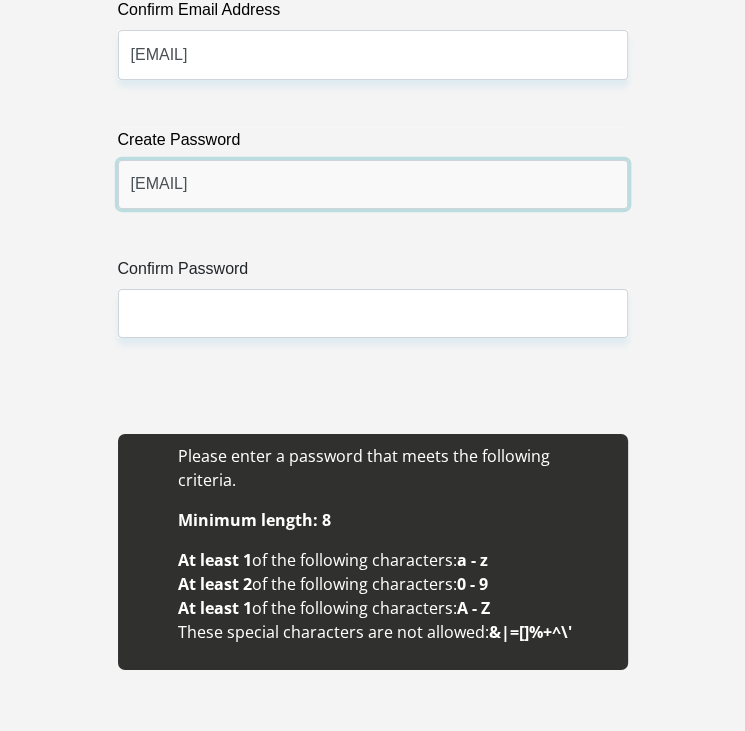 type on "[EMAIL]" 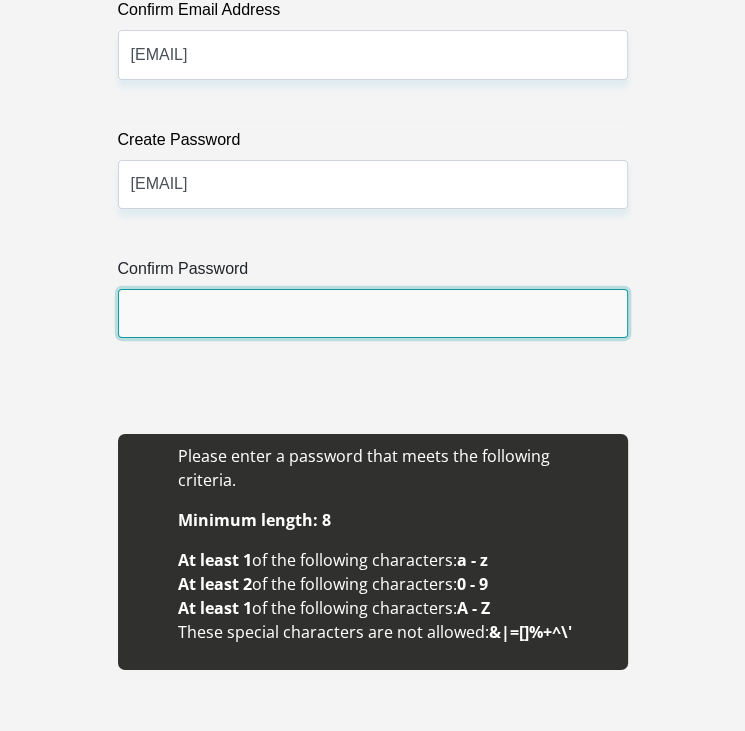 click on "Confirm Password" at bounding box center (373, 313) 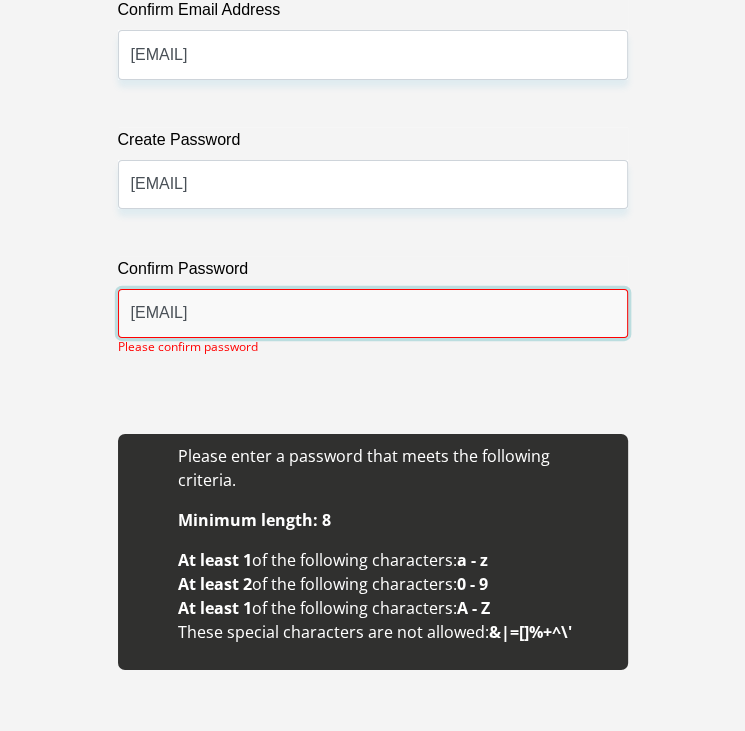 type on "[EMAIL]" 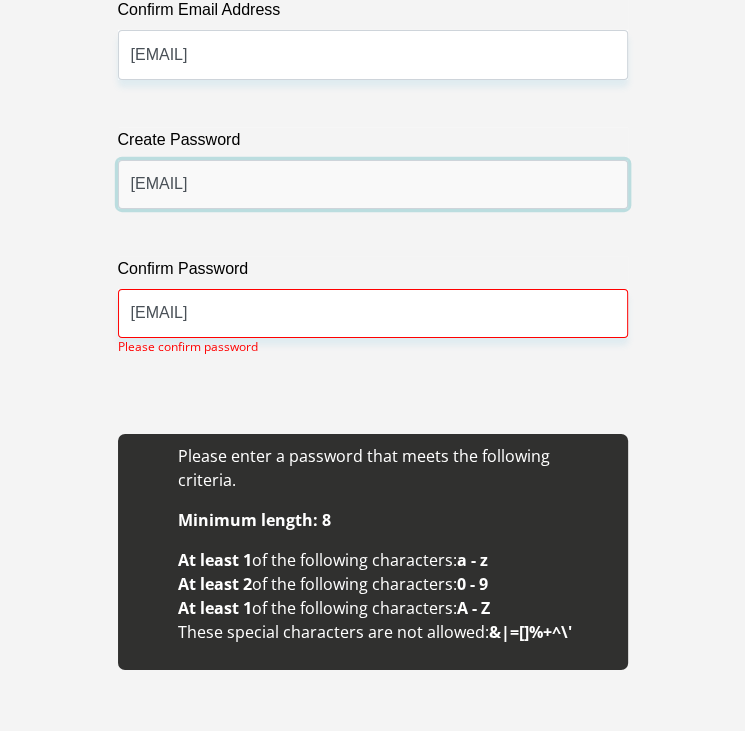 drag, startPoint x: 218, startPoint y: 182, endPoint x: 192, endPoint y: 182, distance: 26 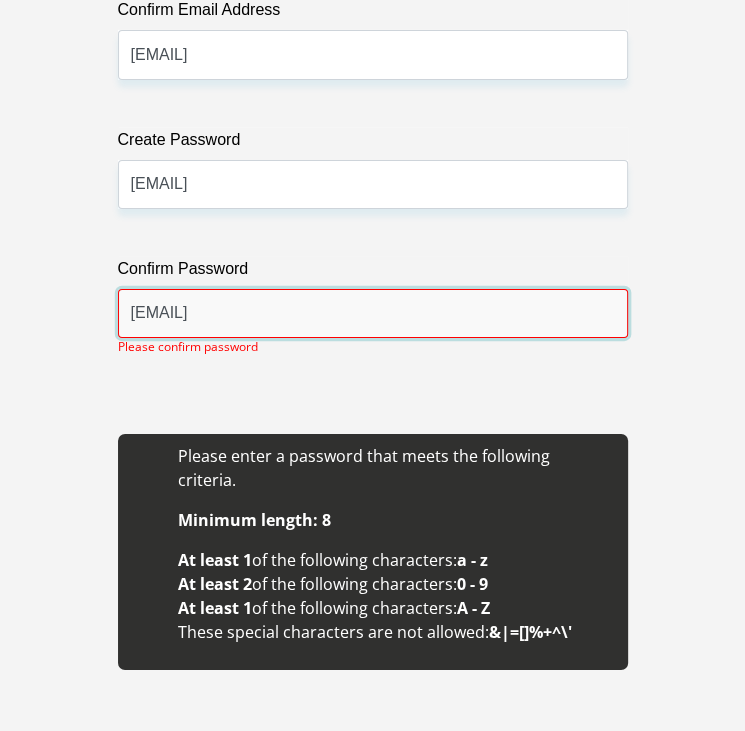 click on "[EMAIL]" at bounding box center [373, 313] 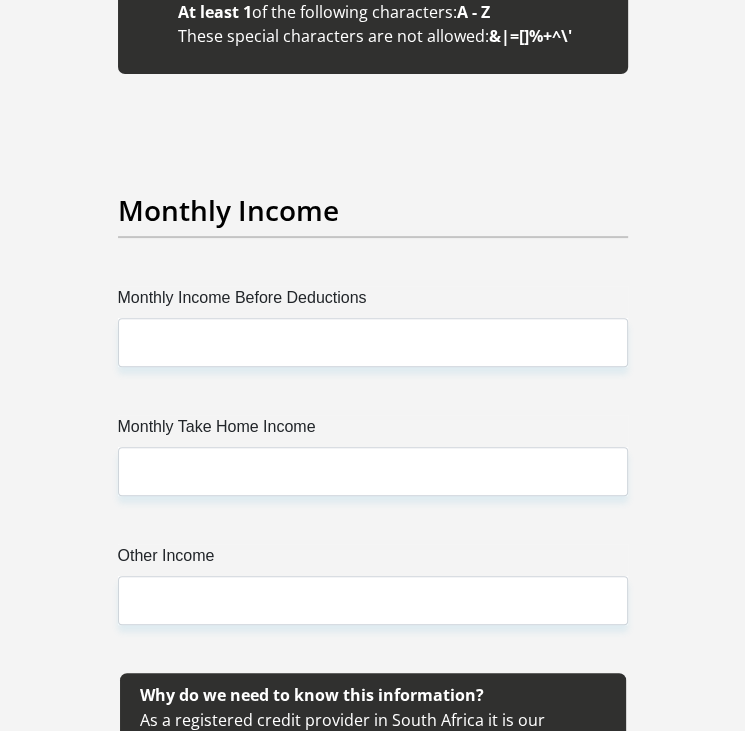 scroll, scrollTop: 3900, scrollLeft: 0, axis: vertical 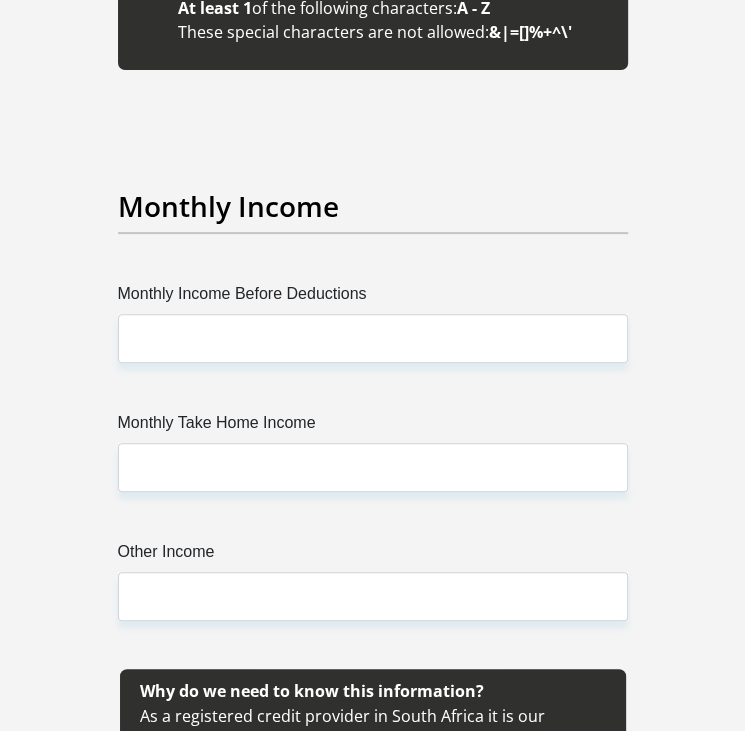 type on "[EMAIL]" 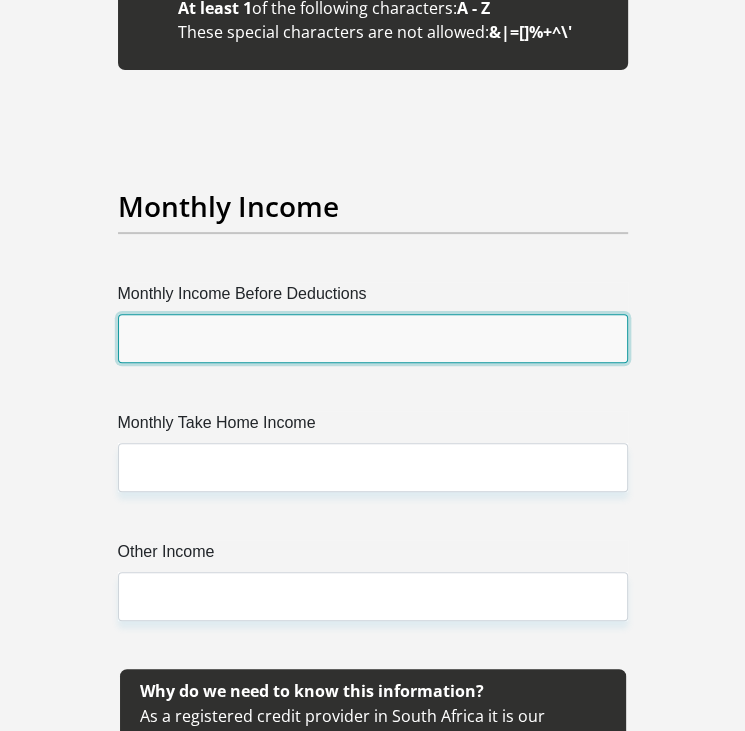 click on "Monthly Income Before Deductions" at bounding box center [373, 338] 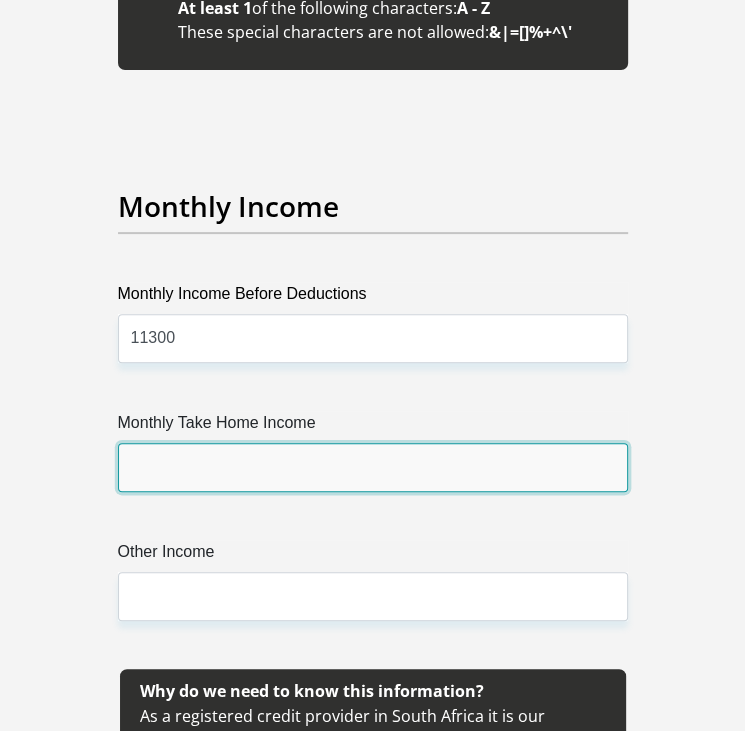 click on "Monthly Take Home Income" at bounding box center [373, 467] 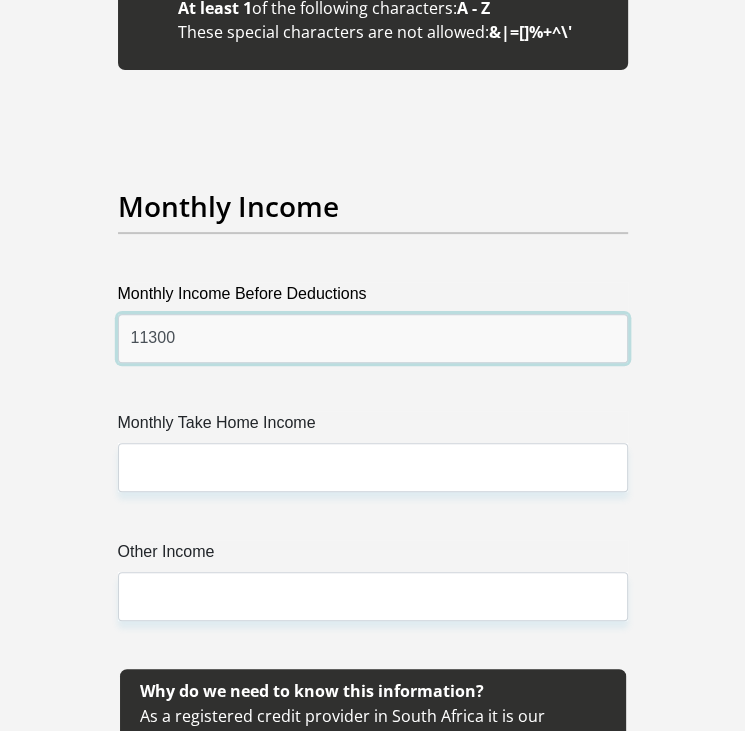click on "11300" at bounding box center (373, 338) 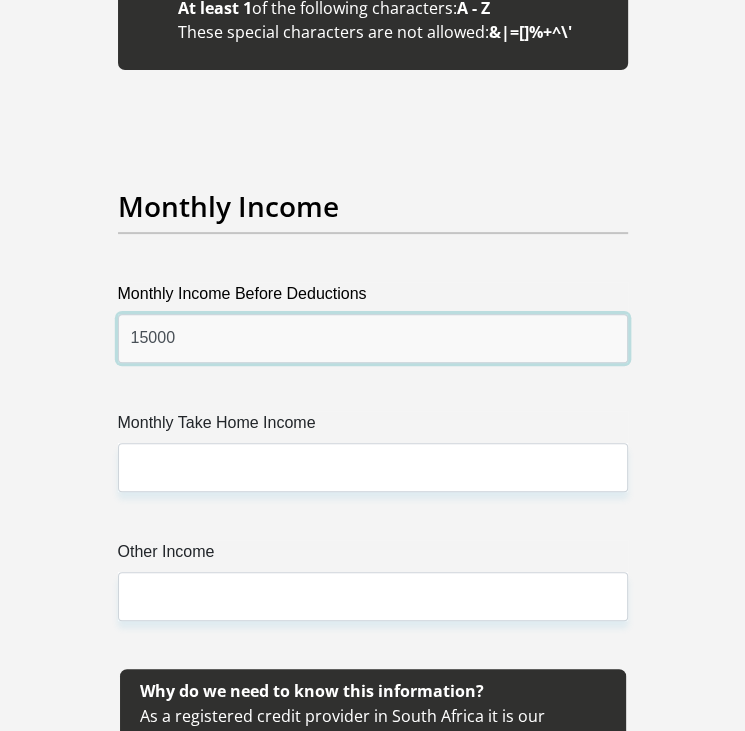 click on "15000" at bounding box center (373, 338) 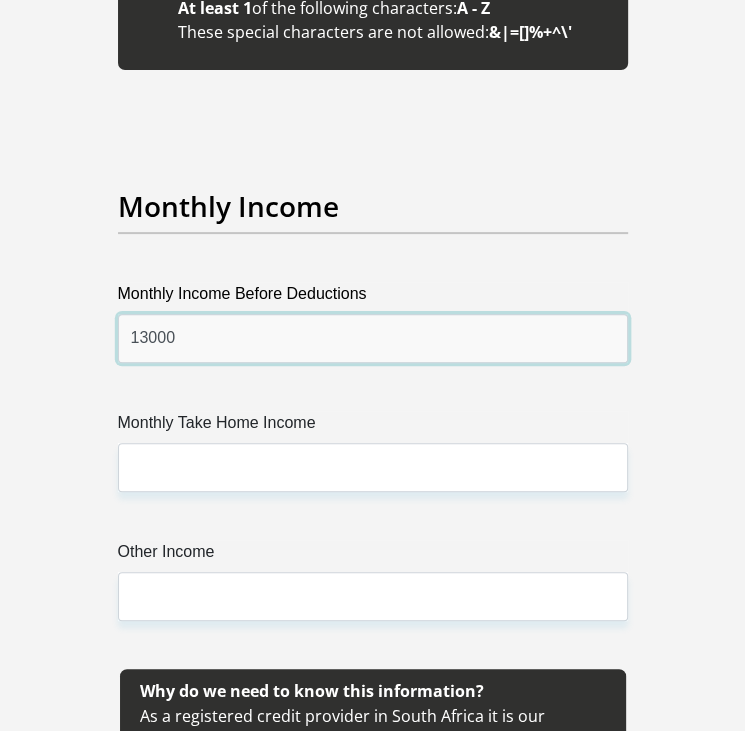 type on "13000" 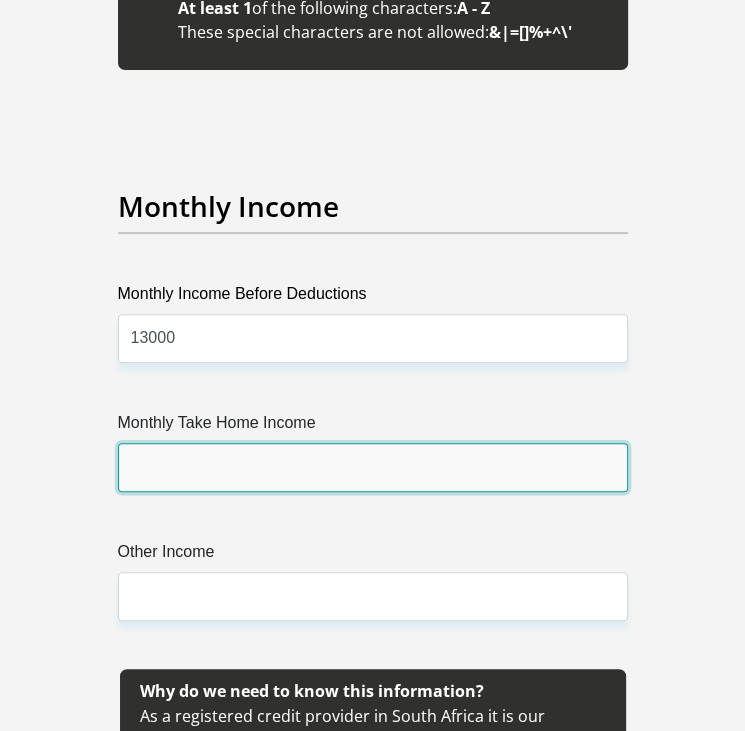 click on "Monthly Take Home Income" at bounding box center [373, 467] 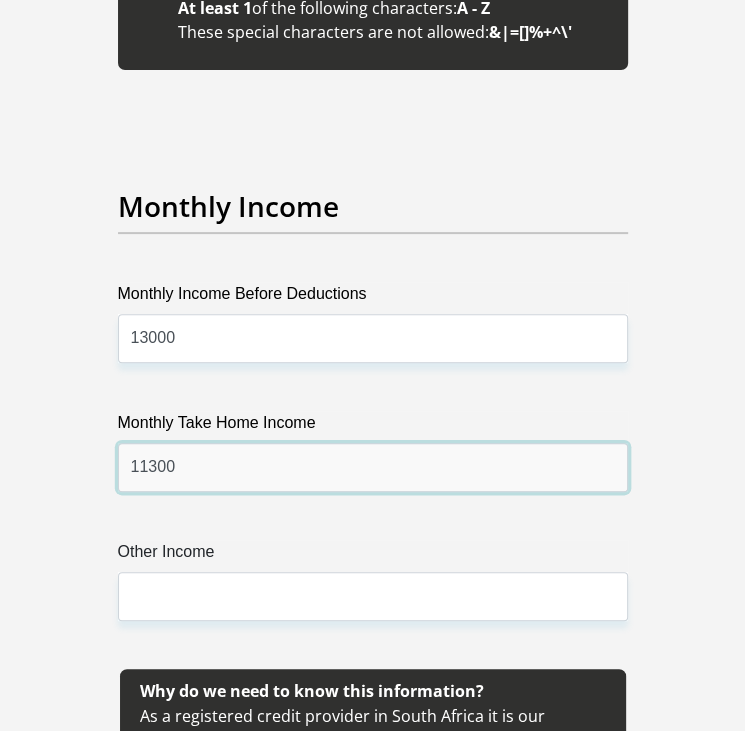 type on "11300" 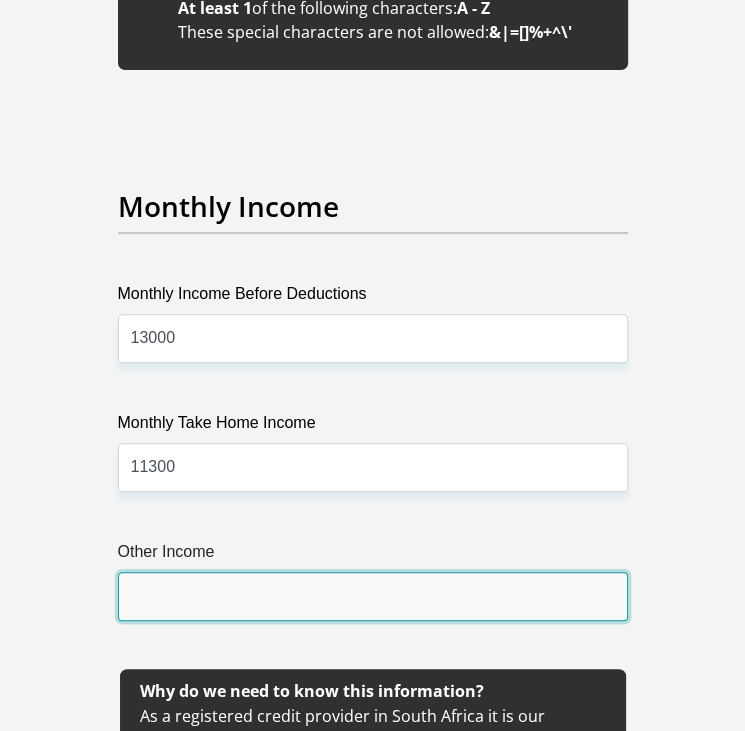 click on "Other Income" at bounding box center [373, 596] 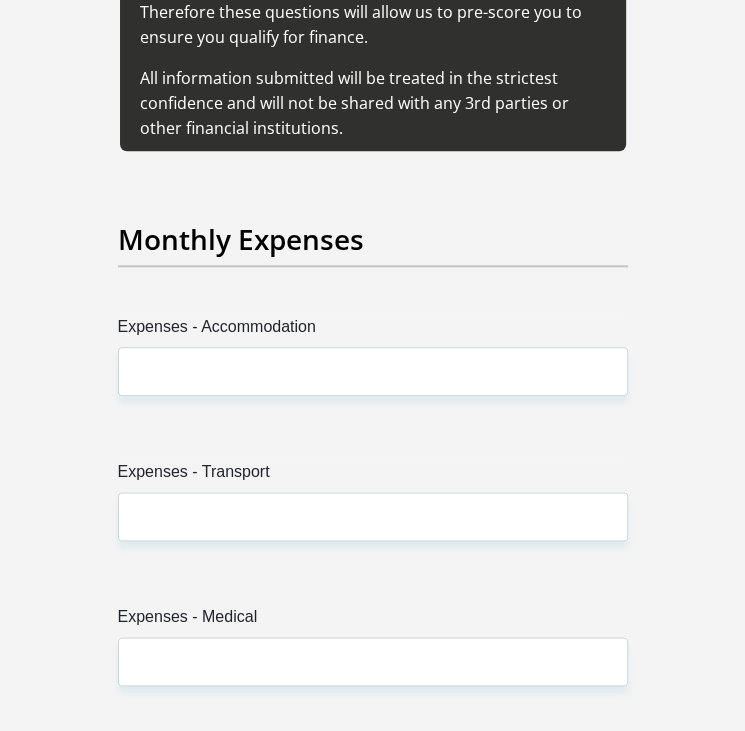scroll, scrollTop: 4700, scrollLeft: 0, axis: vertical 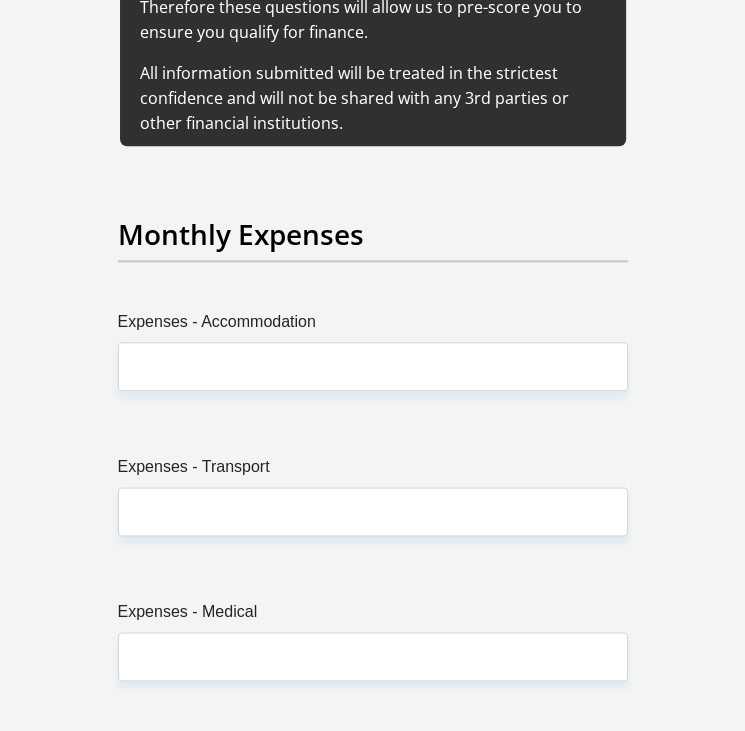 type on "0.00" 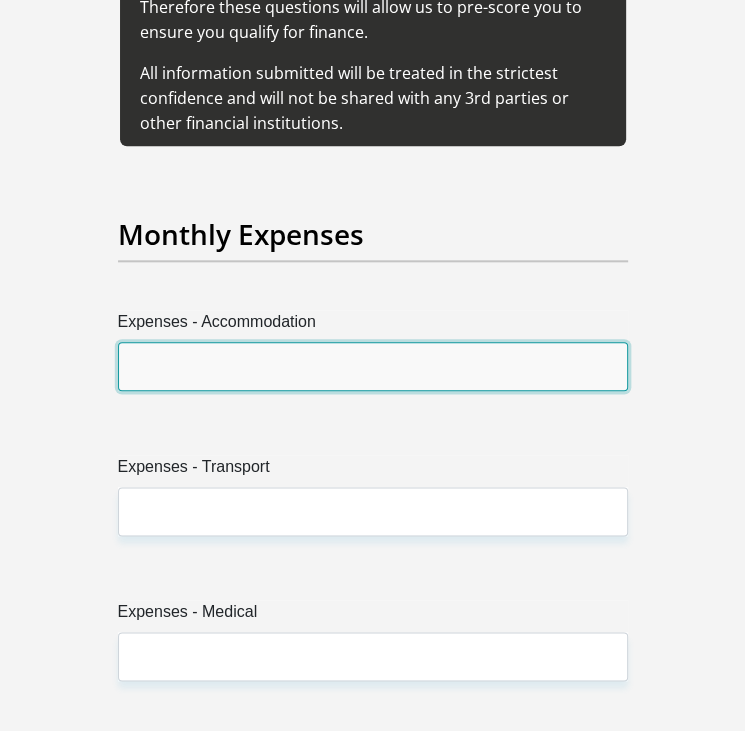 click on "Expenses - Accommodation" at bounding box center (373, 366) 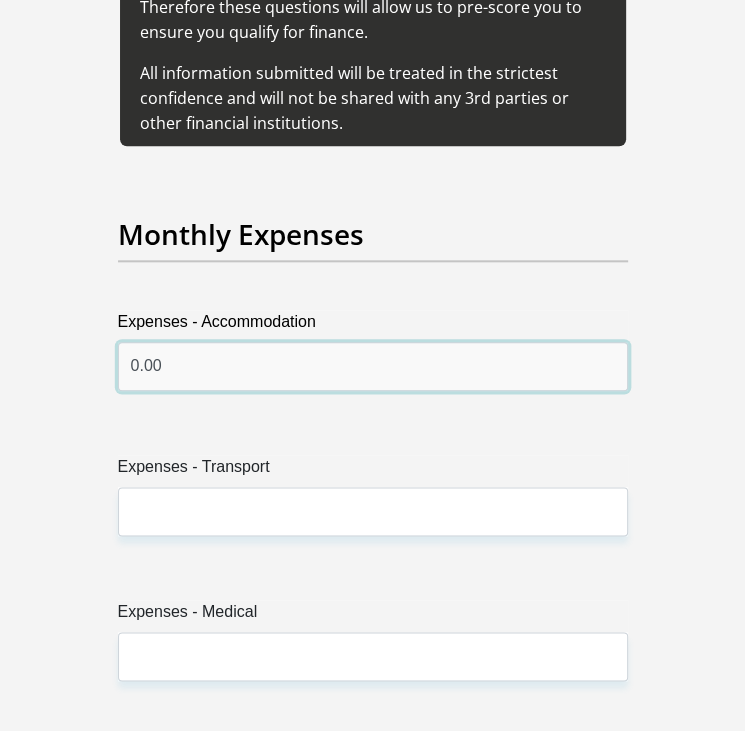 type on "0.00" 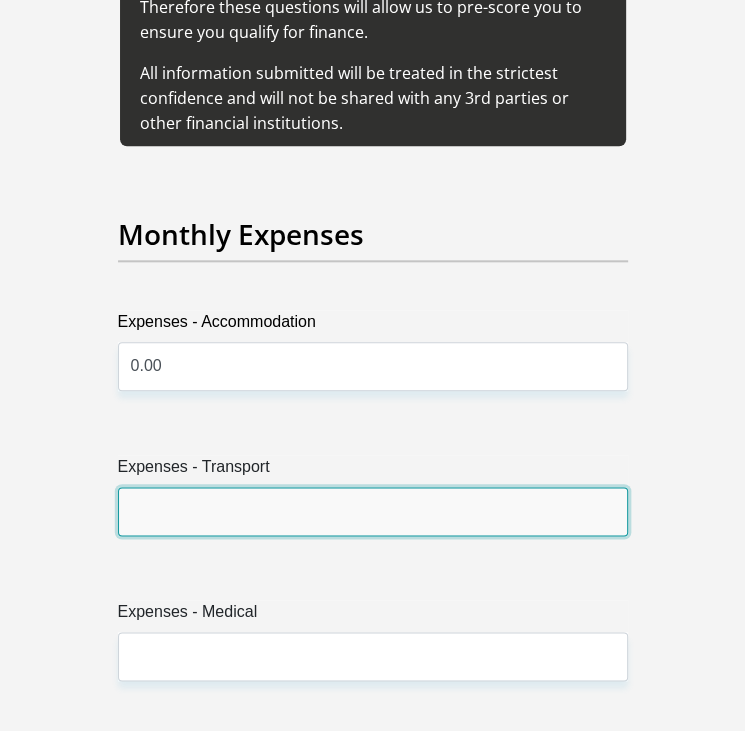 click on "Expenses - Transport" at bounding box center (373, 511) 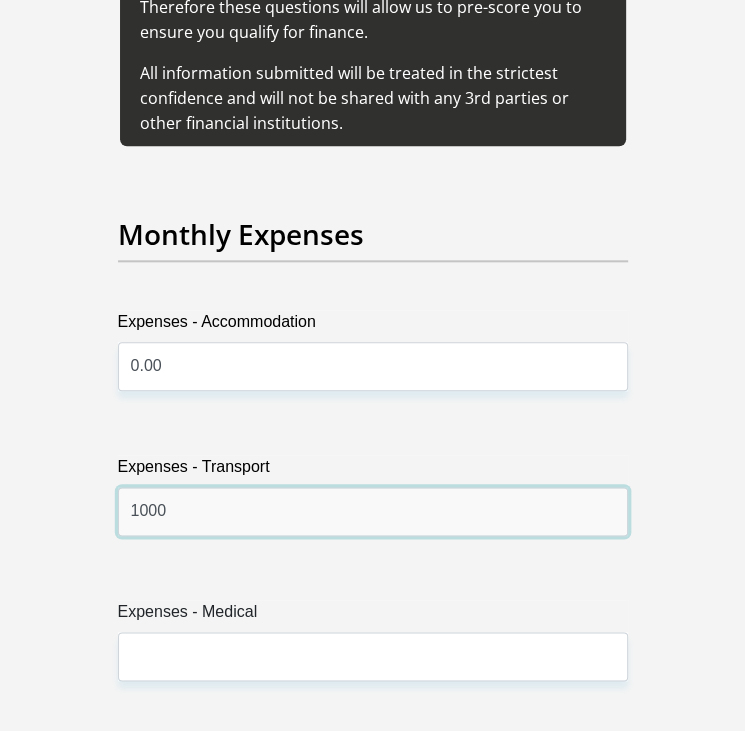 type on "1000" 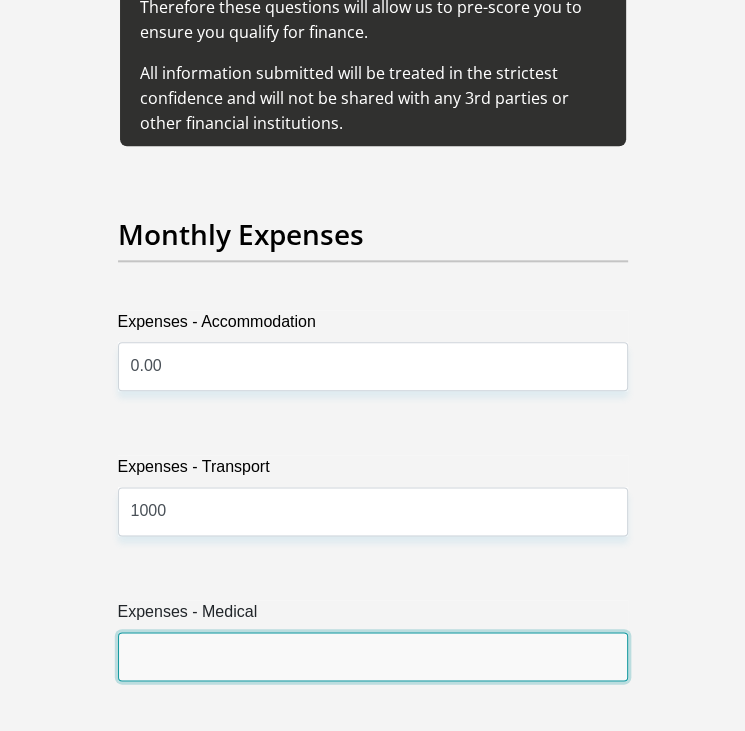 click on "Expenses - Medical" at bounding box center [373, 656] 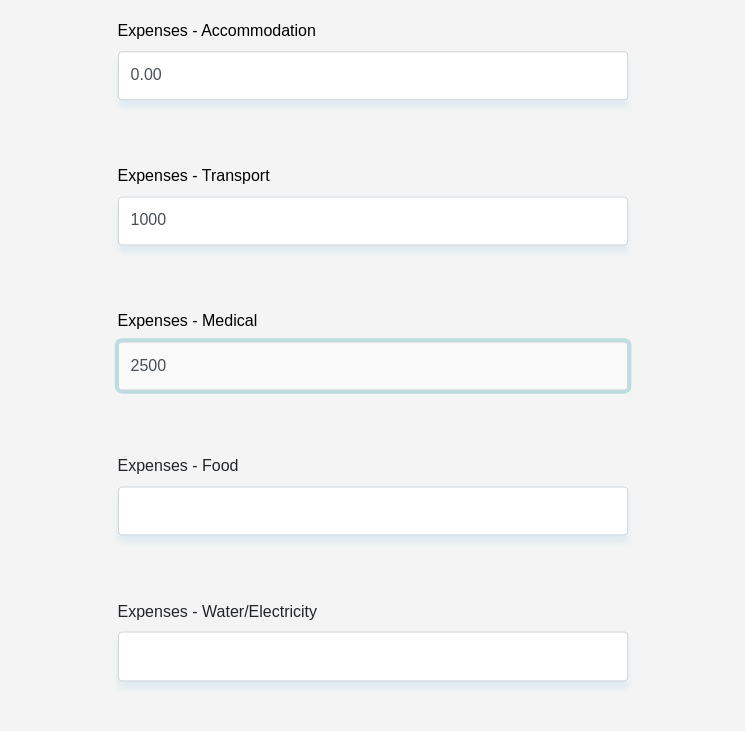 scroll, scrollTop: 5000, scrollLeft: 0, axis: vertical 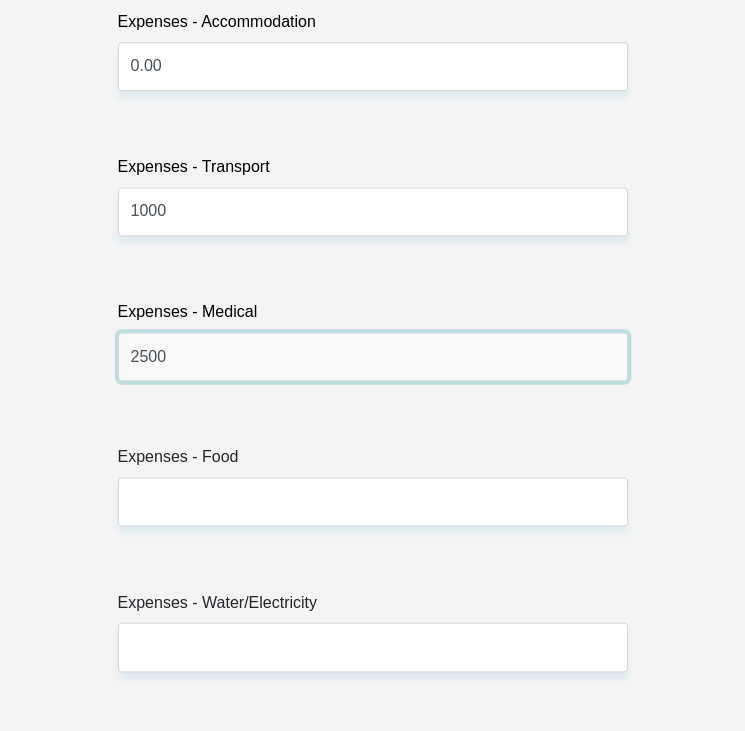 type on "2500" 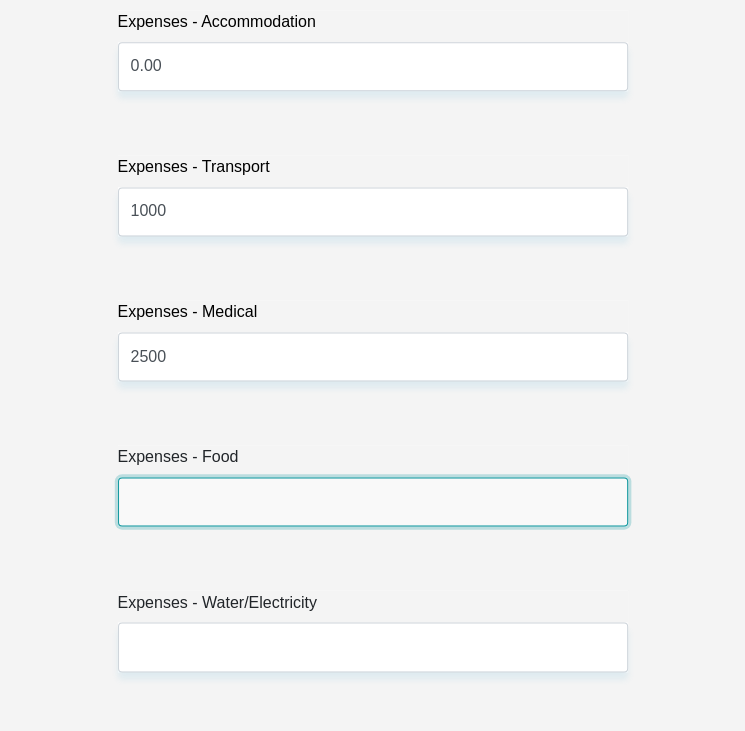 click on "Expenses - Food" at bounding box center [373, 501] 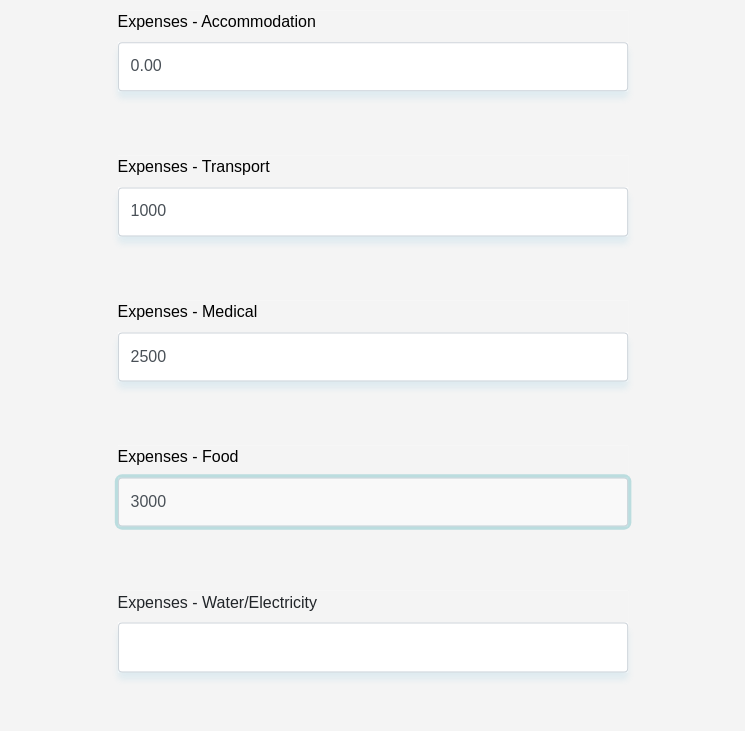 type on "3000" 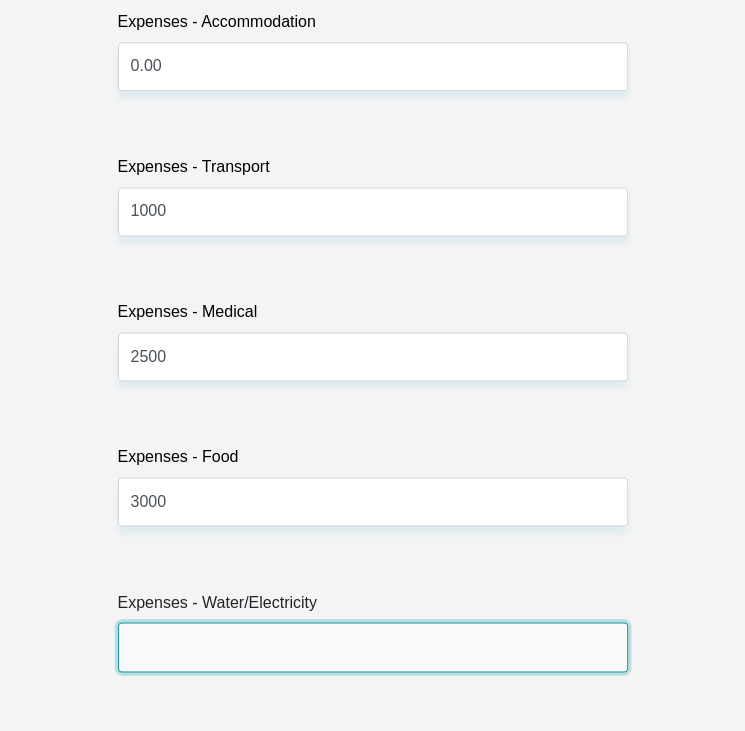 click on "Expenses - Water/Electricity" at bounding box center [373, 646] 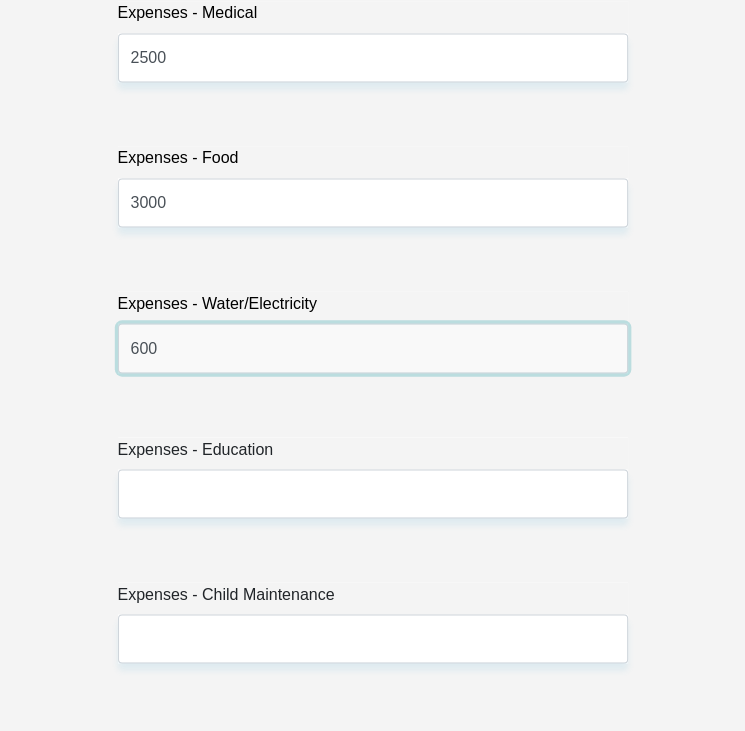 scroll, scrollTop: 5300, scrollLeft: 0, axis: vertical 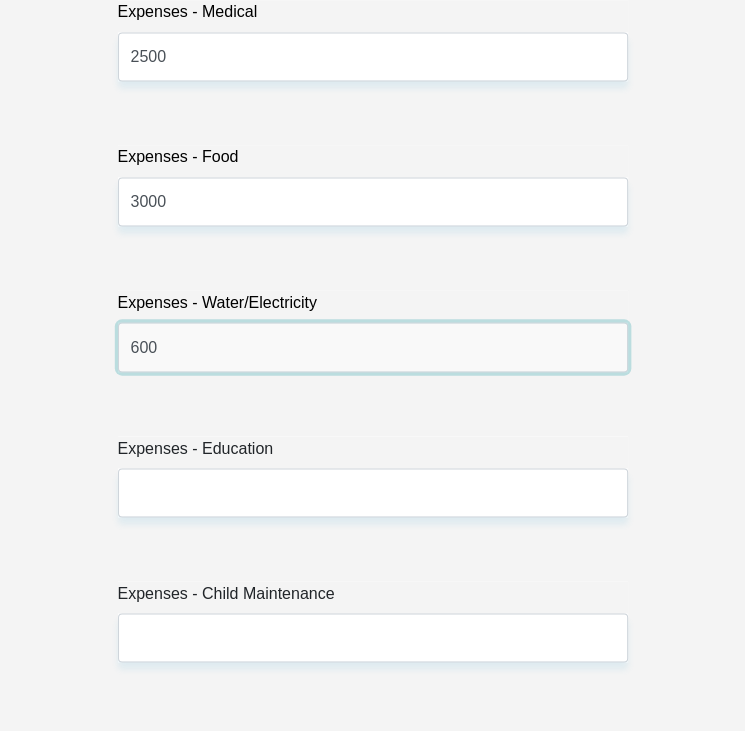 type on "600" 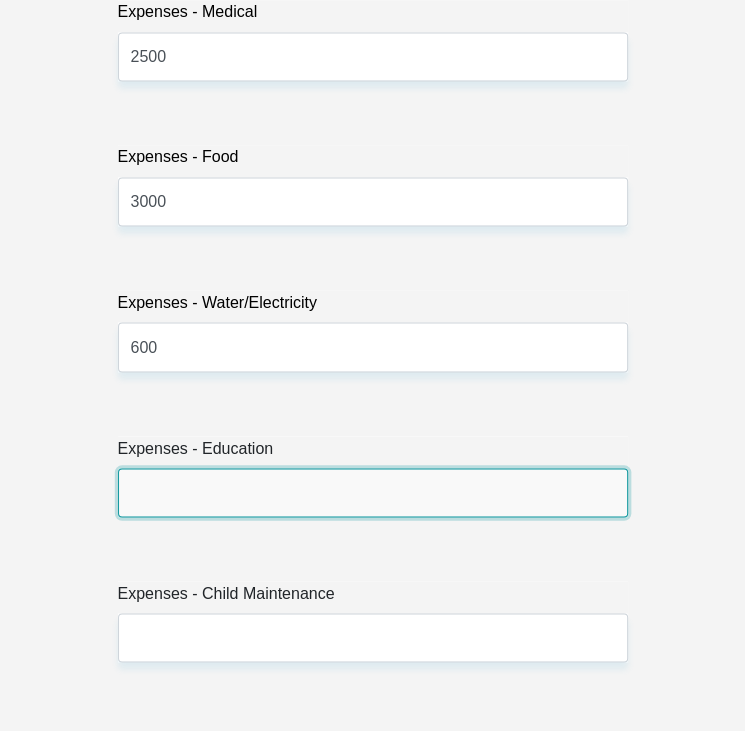 click on "Expenses - Education" at bounding box center [373, 492] 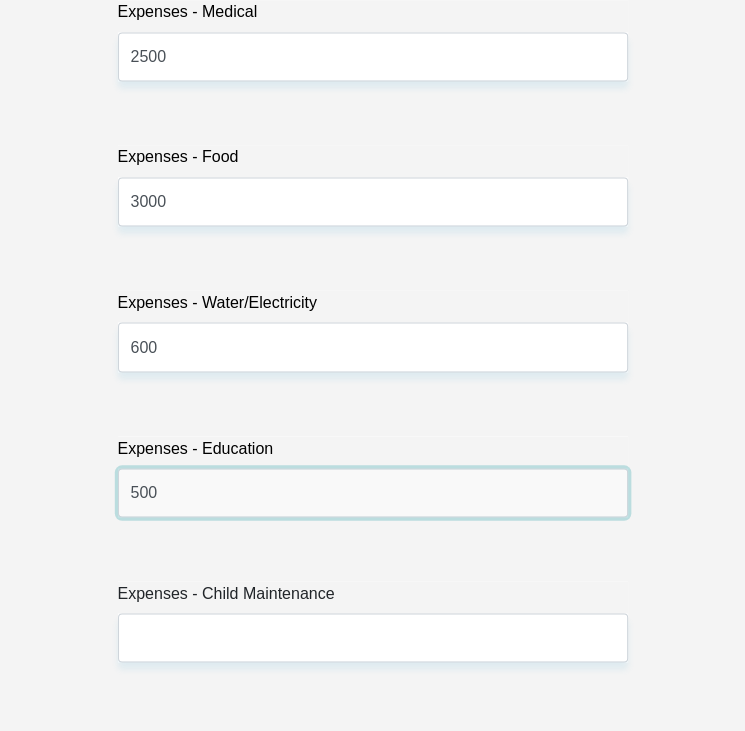 type on "500" 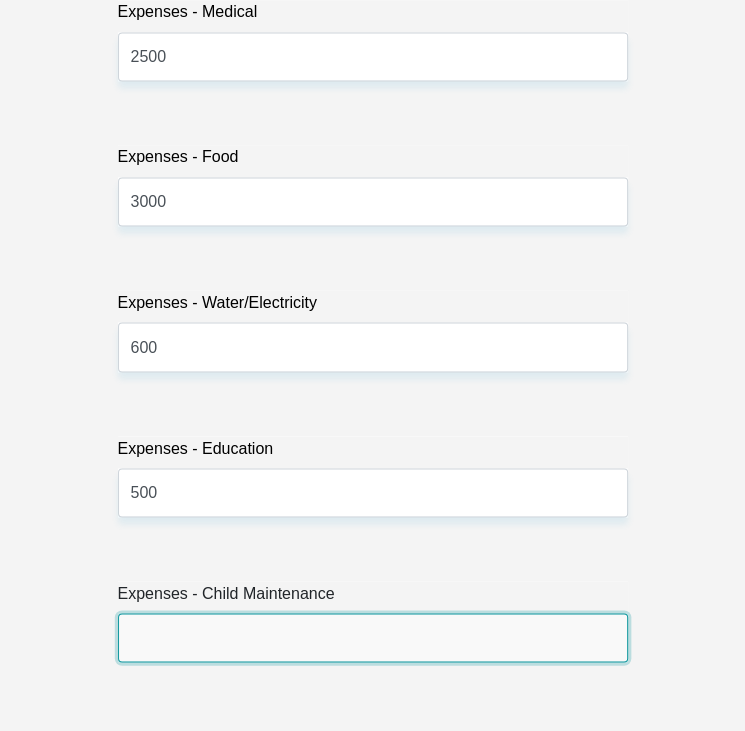 click on "Expenses - Child Maintenance" at bounding box center (373, 637) 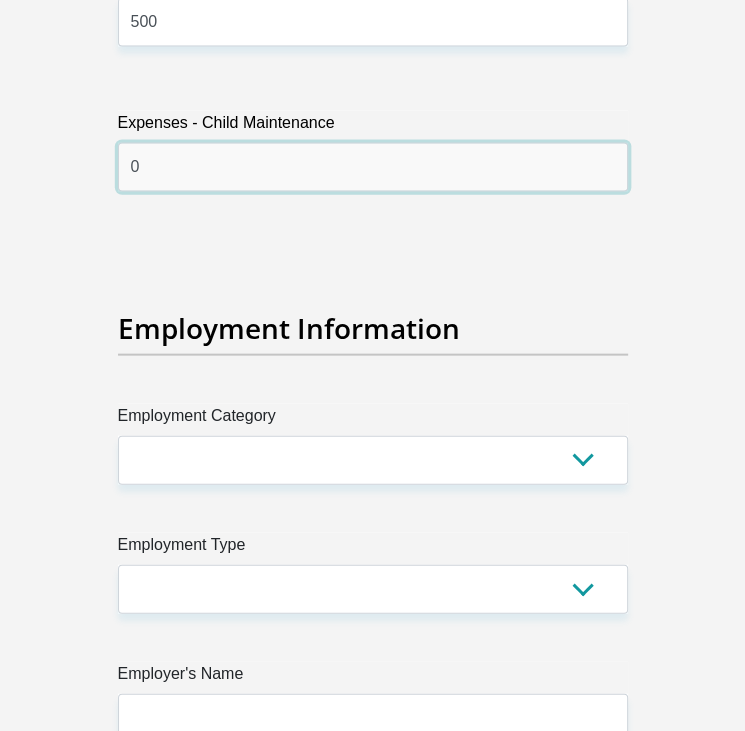 scroll, scrollTop: 5800, scrollLeft: 0, axis: vertical 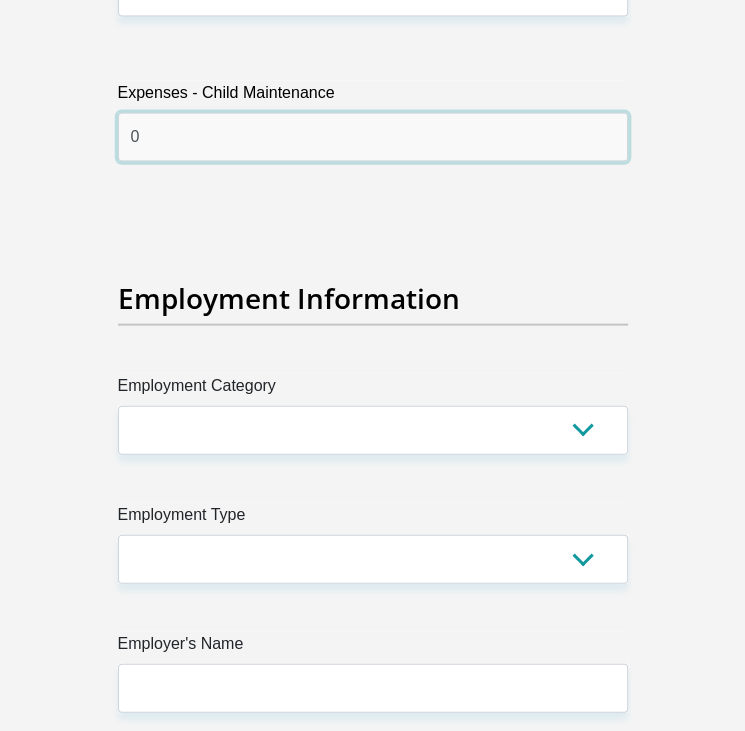 type on "0" 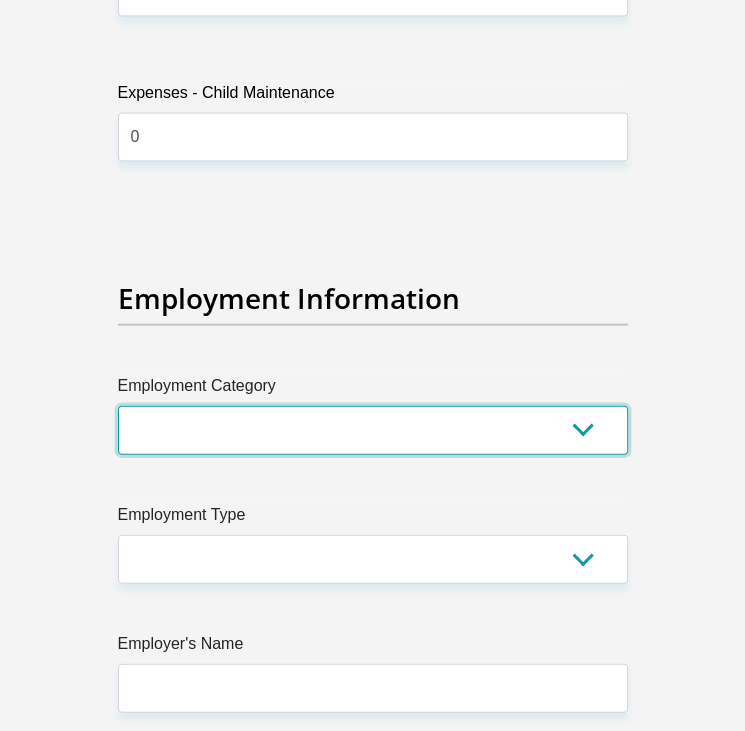click on "AGRICULTURE
ALCOHOL & TOBACCO
CONSTRUCTION MATERIALS
METALLURGY
EQUIPMENT FOR RENEWABLE ENERGY
SPECIALIZED CONTRACTORS
CAR
GAMING (INCL. INTERNET
OTHER WHOLESALE
UNLICENSED PHARMACEUTICALS
CURRENCY EXCHANGE HOUSES
OTHER FINANCIAL INSTITUTIONS & INSURANCE
REAL ESTATE AGENTS
OIL & GAS
OTHER MATERIALS (E.G. IRON ORE)
PRECIOUS STONES & PRECIOUS METALS
POLITICAL ORGANIZATIONS
RELIGIOUS ORGANIZATIONS(NOT SECTS)
ACTI. HAVING BUSINESS DEAL WITH PUBLIC ADMINISTRATION
LAUNDROMATS" at bounding box center (373, 430) 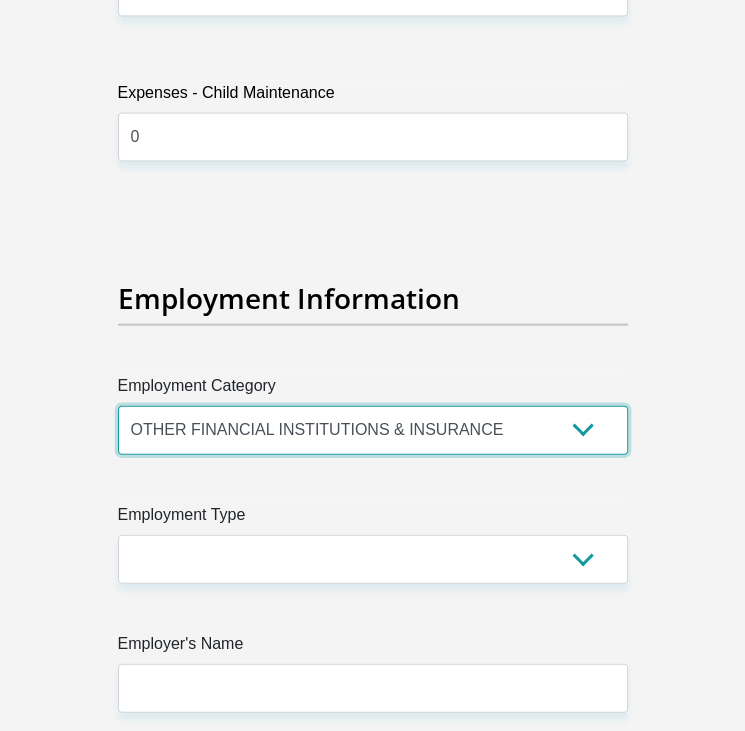 click on "AGRICULTURE
ALCOHOL & TOBACCO
CONSTRUCTION MATERIALS
METALLURGY
EQUIPMENT FOR RENEWABLE ENERGY
SPECIALIZED CONTRACTORS
CAR
GAMING (INCL. INTERNET
OTHER WHOLESALE
UNLICENSED PHARMACEUTICALS
CURRENCY EXCHANGE HOUSES
OTHER FINANCIAL INSTITUTIONS & INSURANCE
REAL ESTATE AGENTS
OIL & GAS
OTHER MATERIALS (E.G. IRON ORE)
PRECIOUS STONES & PRECIOUS METALS
POLITICAL ORGANIZATIONS
RELIGIOUS ORGANIZATIONS(NOT SECTS)
ACTI. HAVING BUSINESS DEAL WITH PUBLIC ADMINISTRATION
LAUNDROMATS" at bounding box center (373, 430) 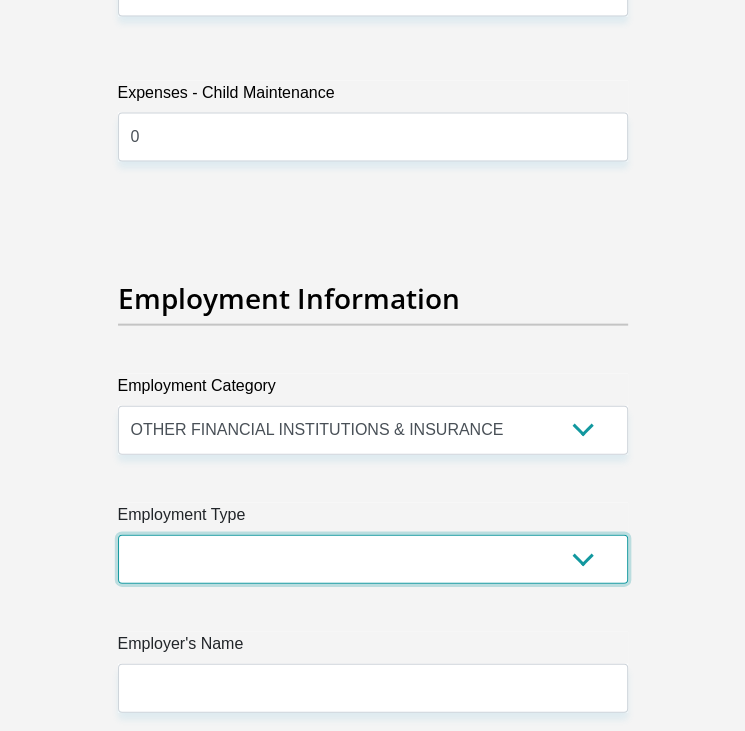 click on "College/Lecturer
Craft Seller
Creative
Driver
Executive
Farmer
Forces - Non Commissioned
Forces - Officer
Hawker
Housewife
Labourer
Licenced Professional
Manager
Miner
Non Licenced Professional
Office Staff/Clerk
Outside Worker
Pensioner
Permanent Teacher
Production/Manufacturing
Sales
Self-Employed
Semi-Professional Worker
Service Industry  Social Worker  Student" at bounding box center [373, 559] 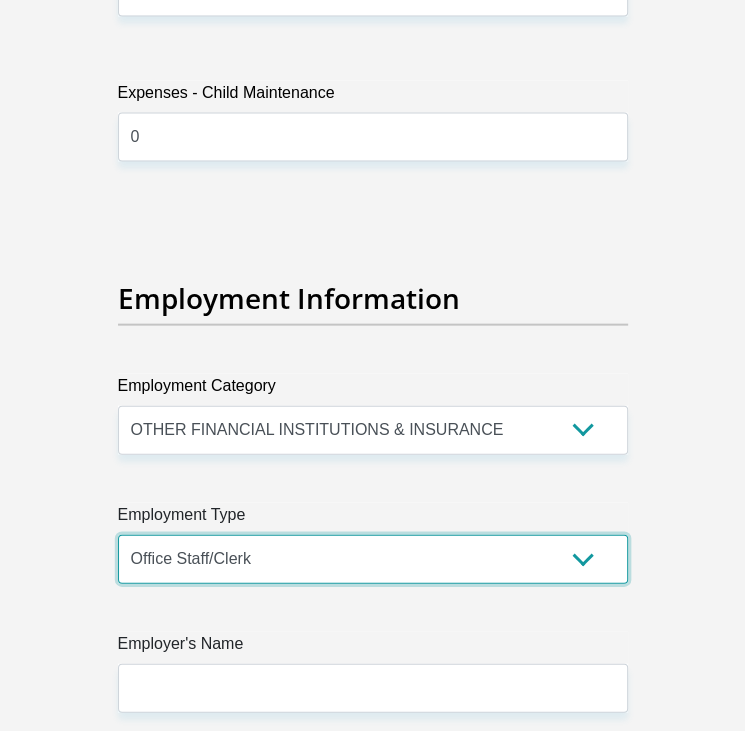click on "College/Lecturer
Craft Seller
Creative
Driver
Executive
Farmer
Forces - Non Commissioned
Forces - Officer
Hawker
Housewife
Labourer
Licenced Professional
Manager
Miner
Non Licenced Professional
Office Staff/Clerk
Outside Worker
Pensioner
Permanent Teacher
Production/Manufacturing
Sales
Self-Employed
Semi-Professional Worker
Service Industry  Social Worker  Student" at bounding box center (373, 559) 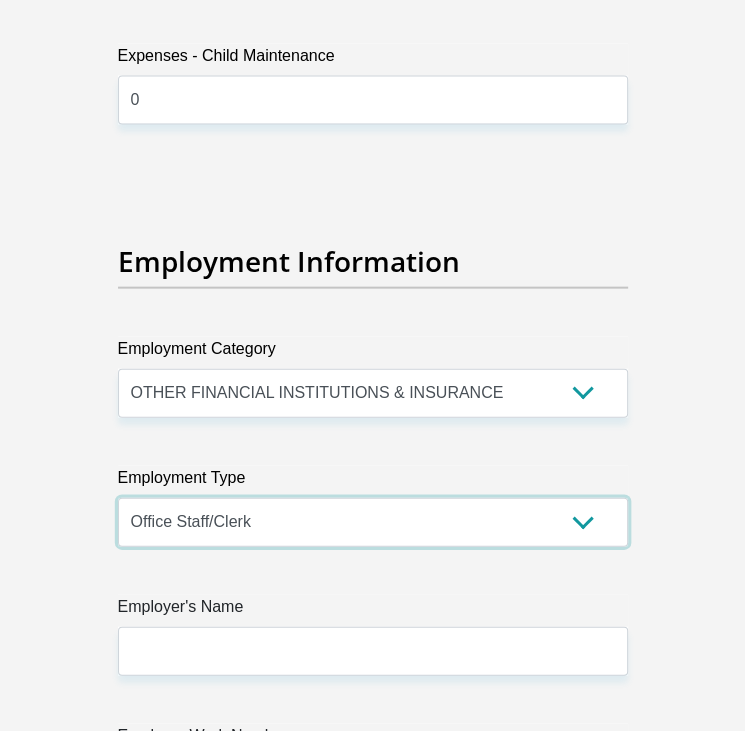 scroll, scrollTop: 5900, scrollLeft: 0, axis: vertical 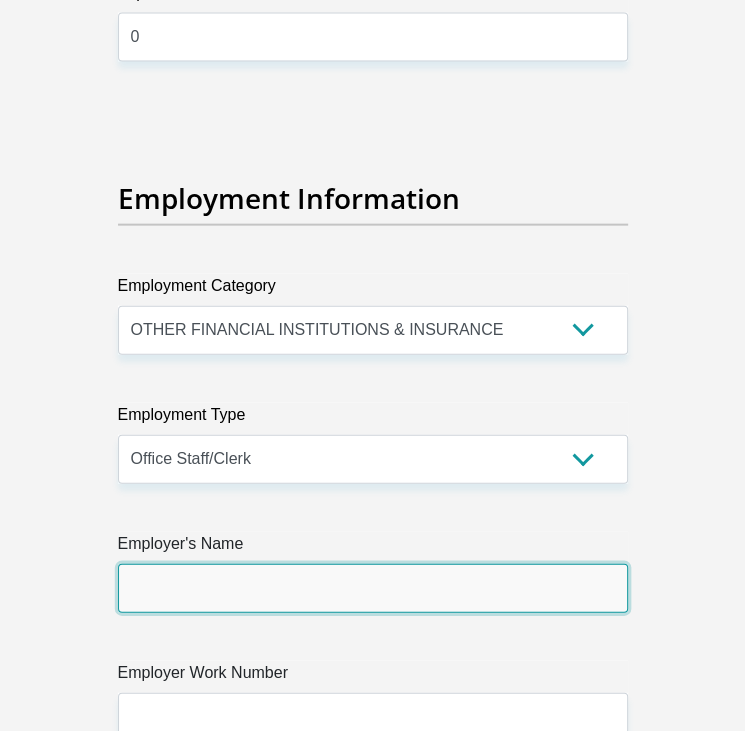 click on "Employer's Name" at bounding box center (373, 588) 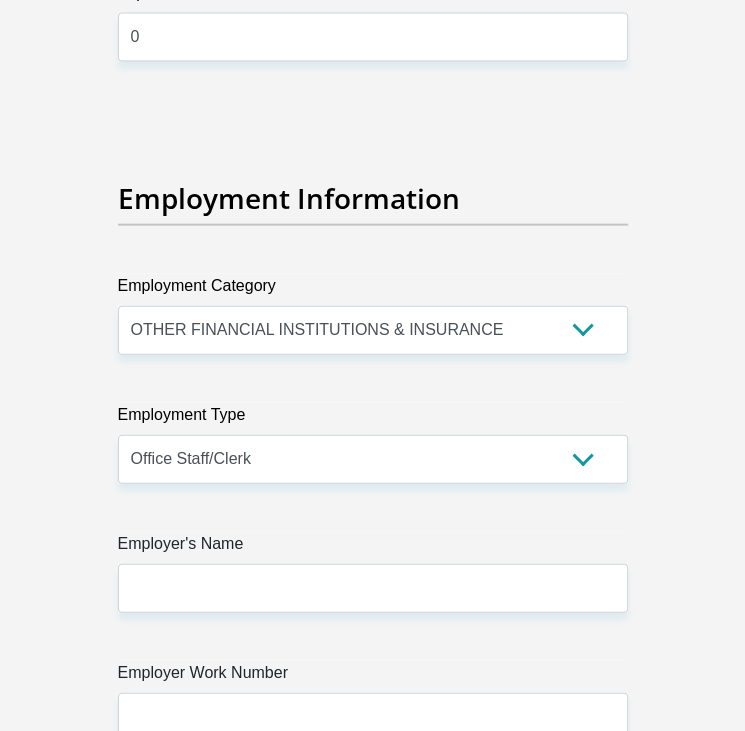 click on "Personal Details
Title
Mr
Ms
Mrs
Dr
Other
First Name
[FIRST]
Surname
[LAST]
ID Number
[ID_NUMBER]
Please input valid ID number
Race
Black
Coloured
Indian
White
Other
Contact Number
[PHONE]
Please input valid contact number" at bounding box center [372, -436] 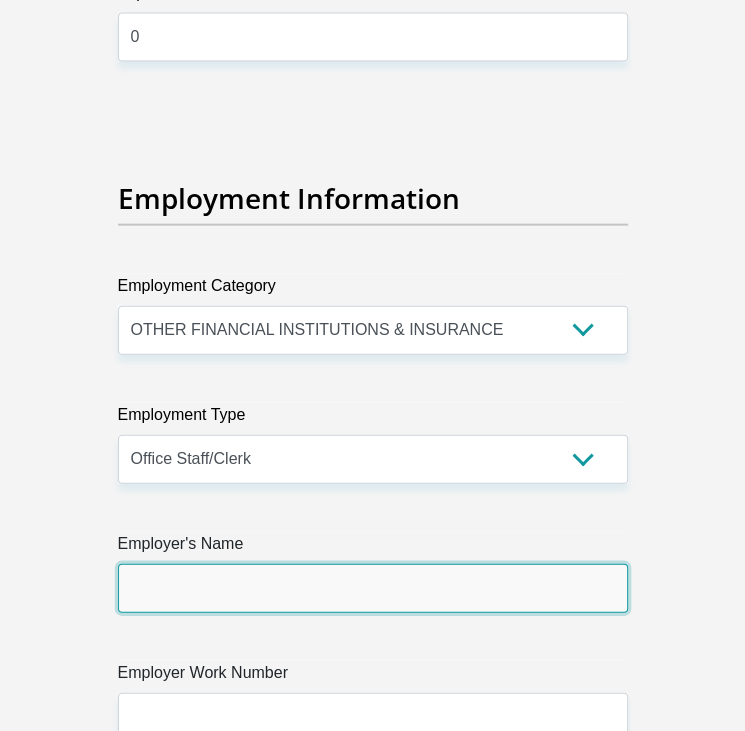 click on "Employer's Name" at bounding box center (373, 588) 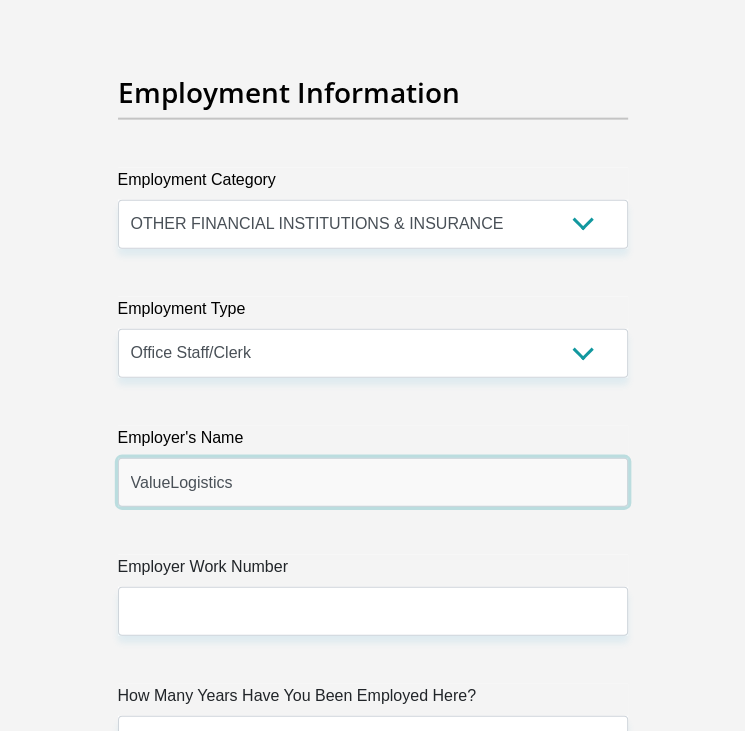 scroll, scrollTop: 6100, scrollLeft: 0, axis: vertical 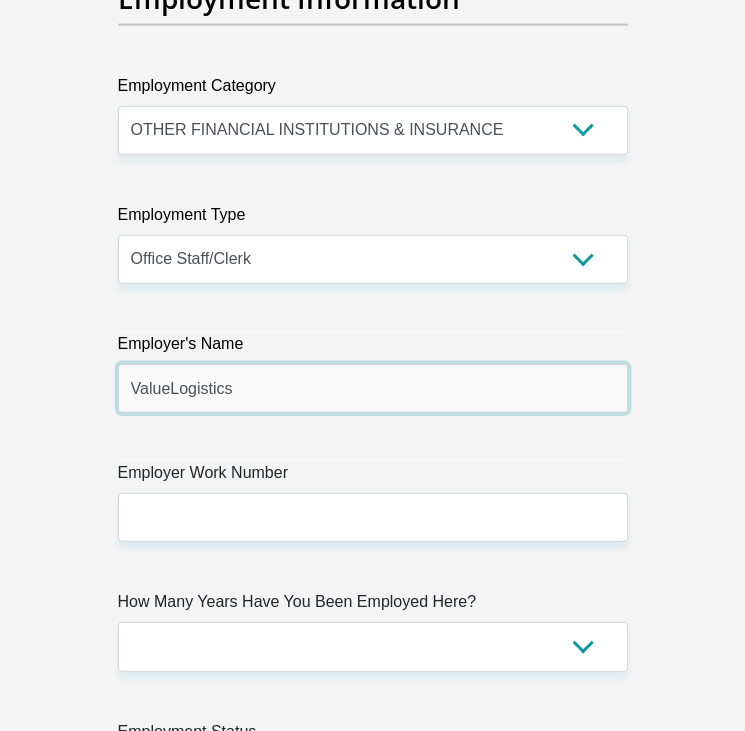 type on "ValueLogistics" 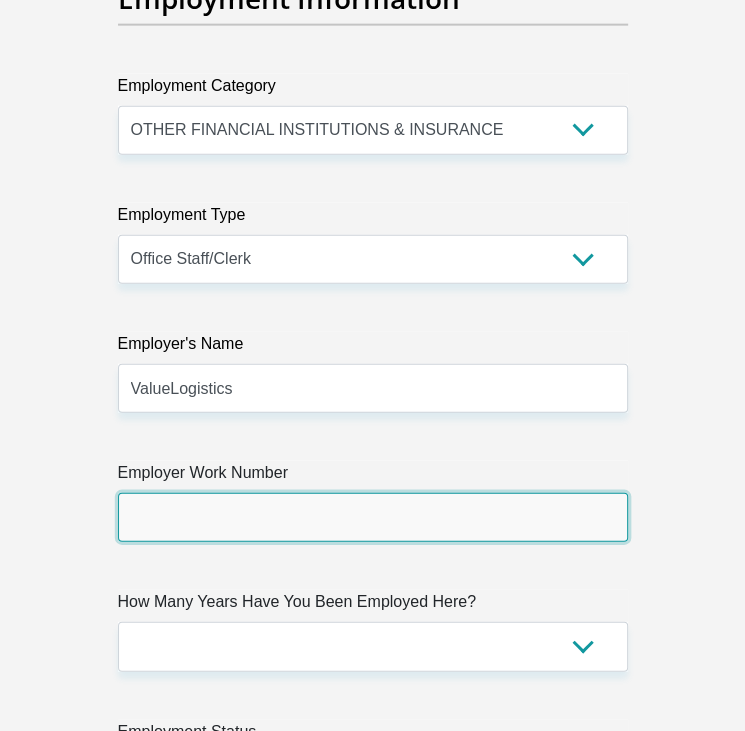 click on "Employer Work Number" at bounding box center [373, 517] 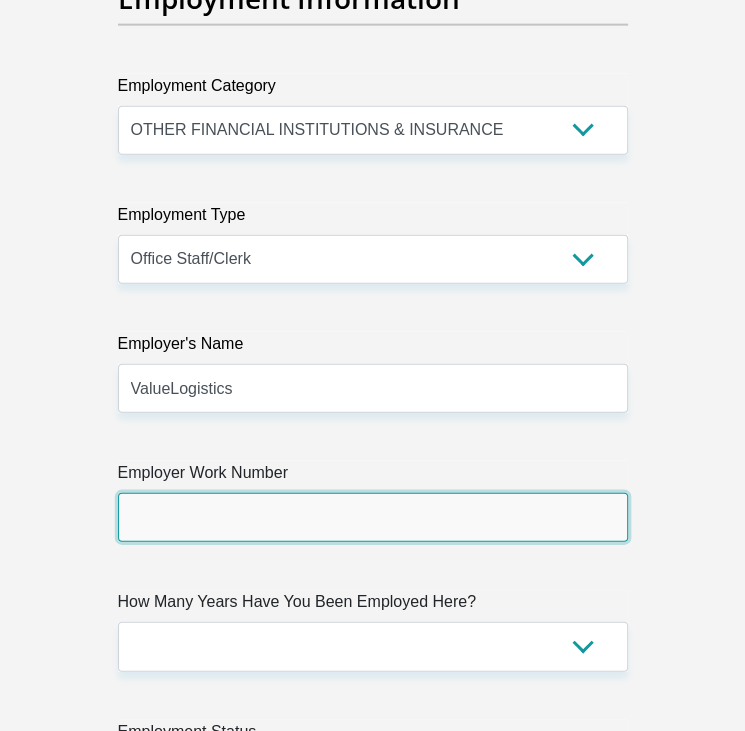 paste on "[PHONE]" 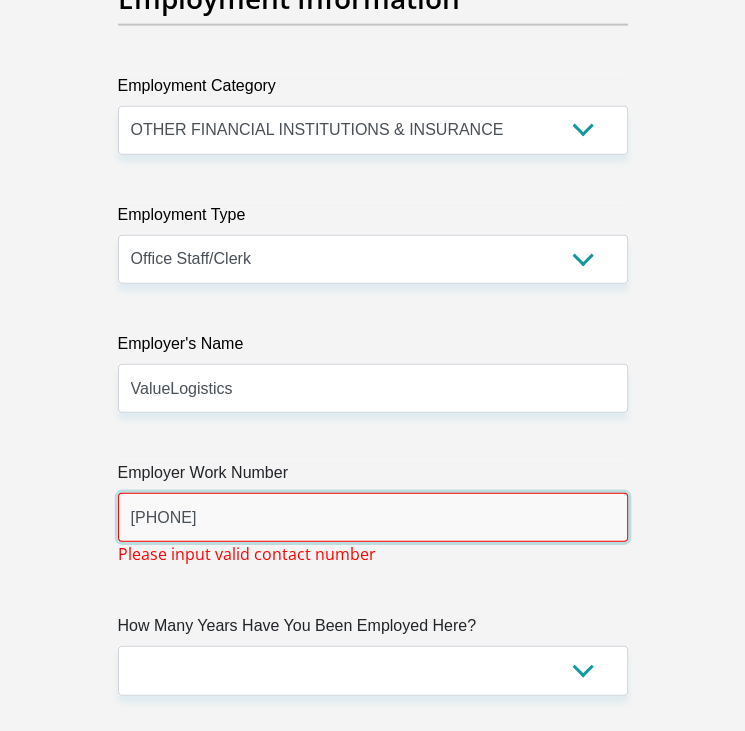 click on "[PHONE]" at bounding box center [373, 517] 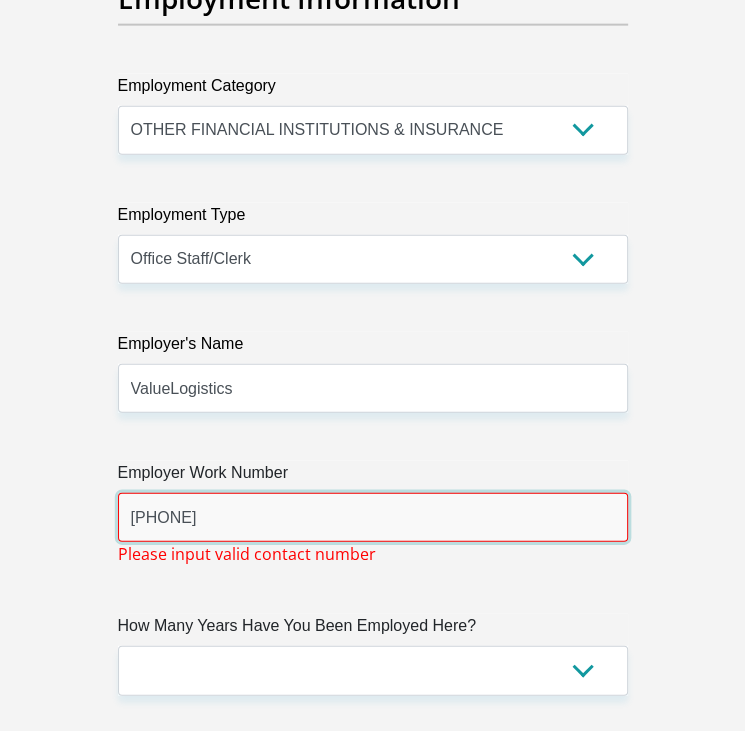 type on "[PHONE]" 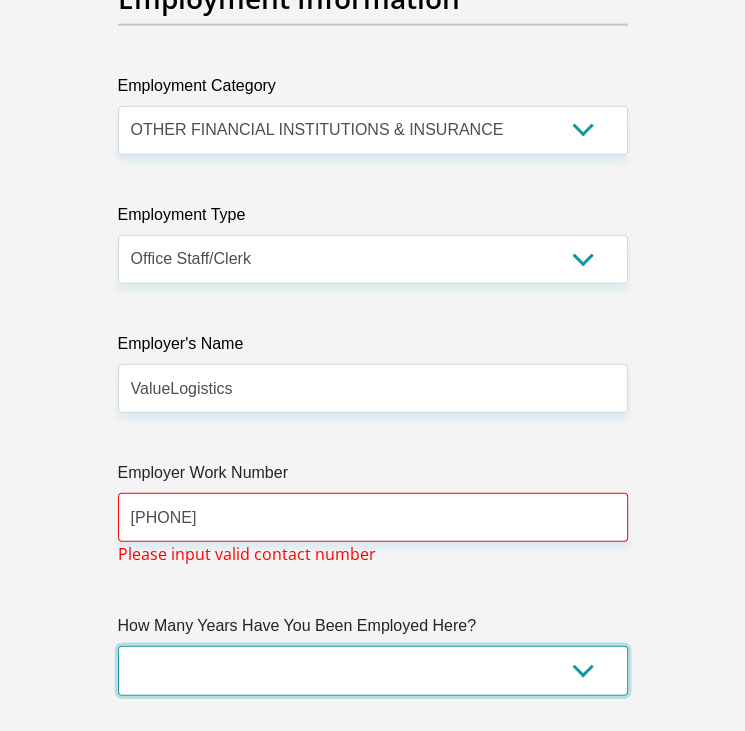 click on "less than 1 year
1-3 years
3-5 years
5+ years" at bounding box center (373, 670) 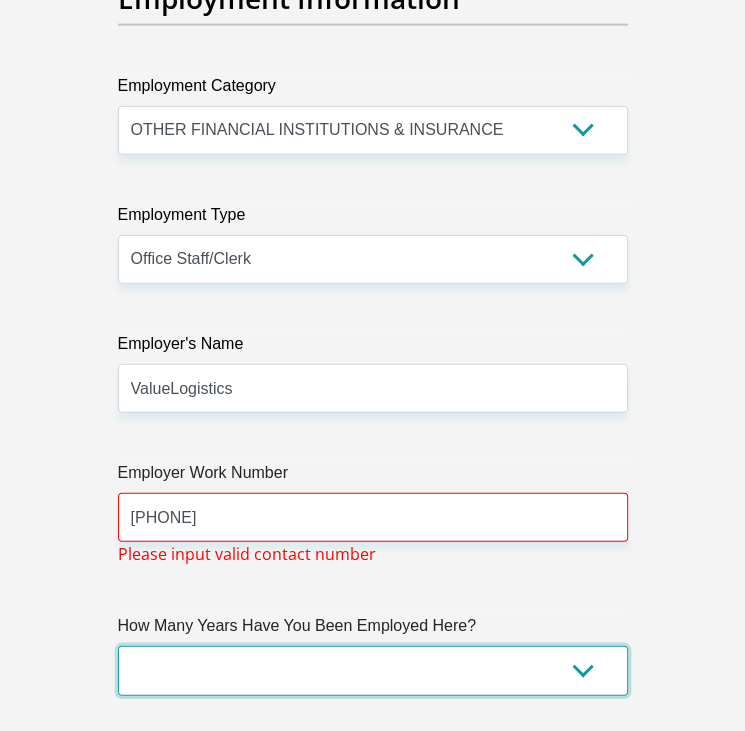 select on "60" 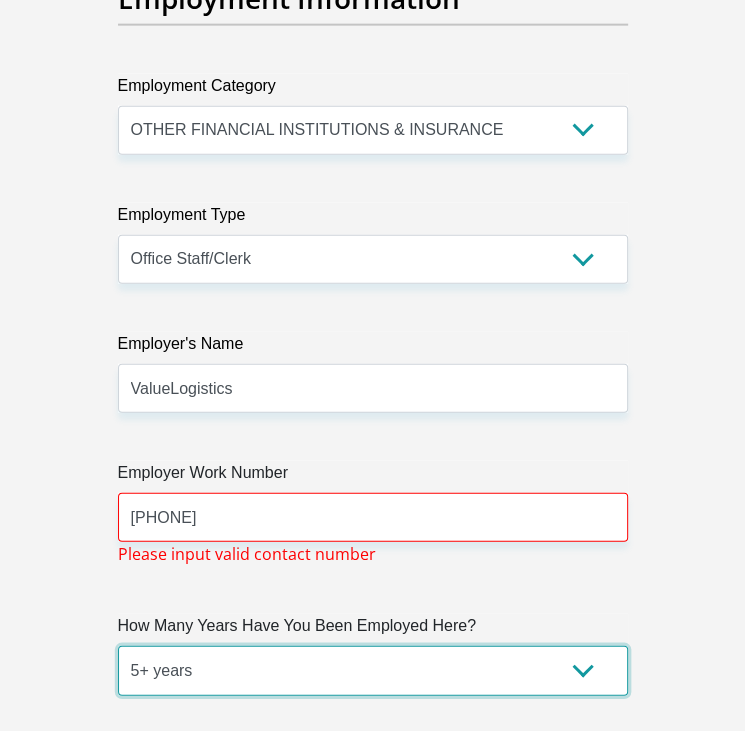 click on "less than 1 year
1-3 years
3-5 years
5+ years" at bounding box center (373, 670) 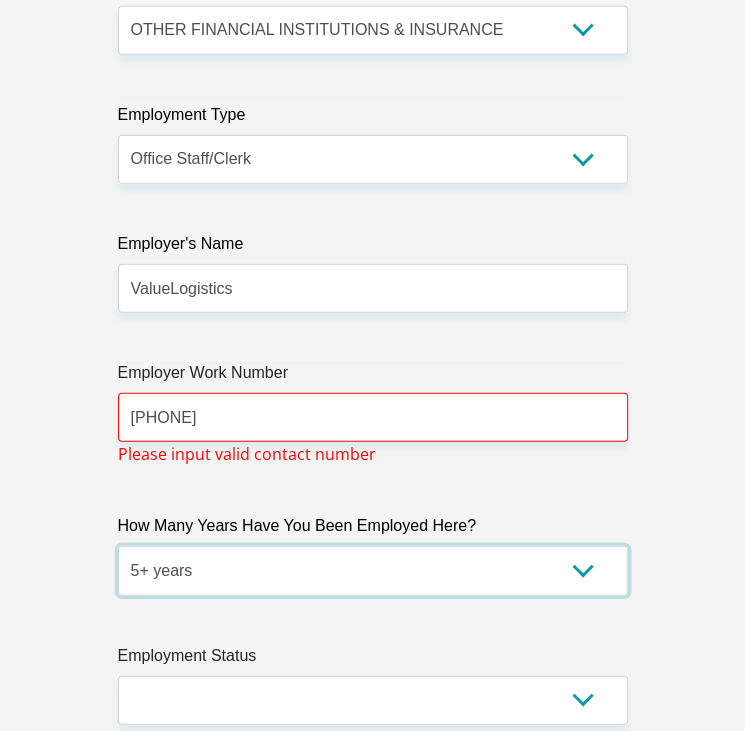 scroll, scrollTop: 6300, scrollLeft: 0, axis: vertical 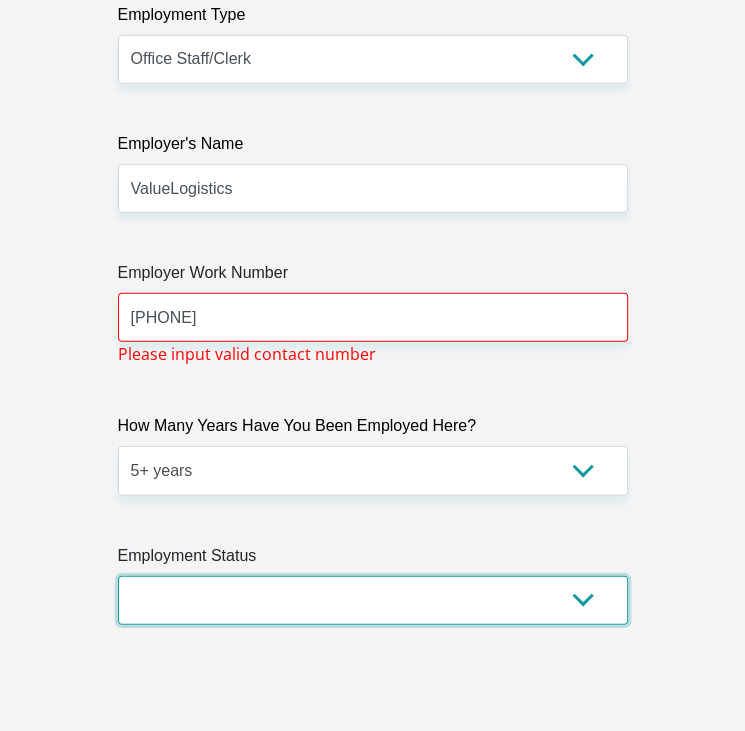 click on "Permanent/Full-time
Part-time/Casual
Contract Worker
Self-Employed
Housewife
Retired
Student
Medically Boarded
Disability
Unemployed" at bounding box center [373, 600] 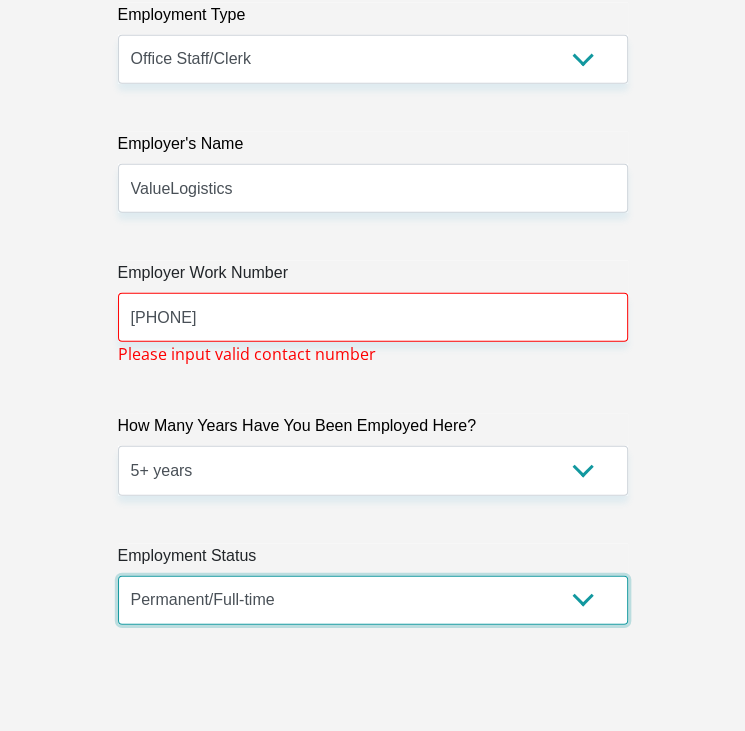 click on "Permanent/Full-time
Part-time/Casual
Contract Worker
Self-Employed
Housewife
Retired
Student
Medically Boarded
Disability
Unemployed" at bounding box center (373, 600) 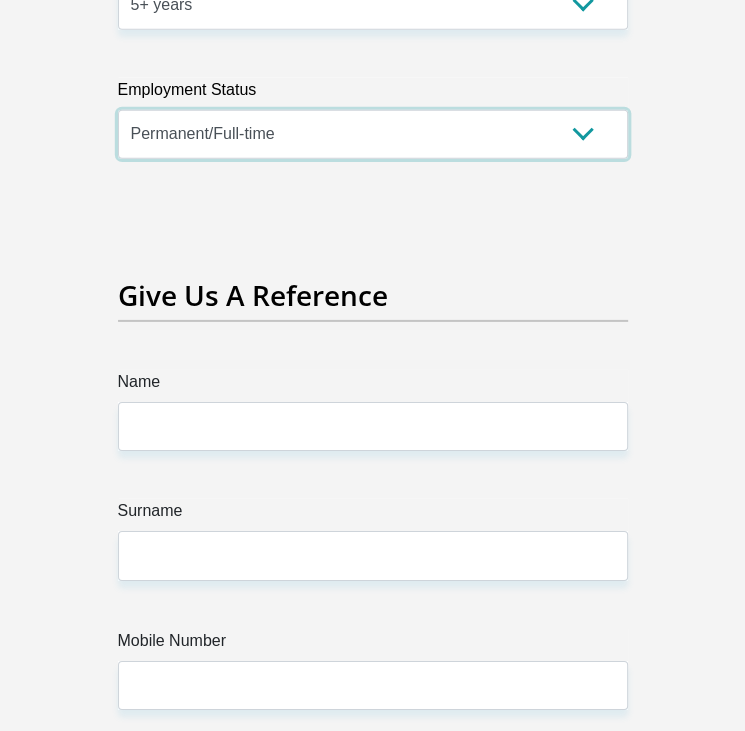 scroll, scrollTop: 6800, scrollLeft: 0, axis: vertical 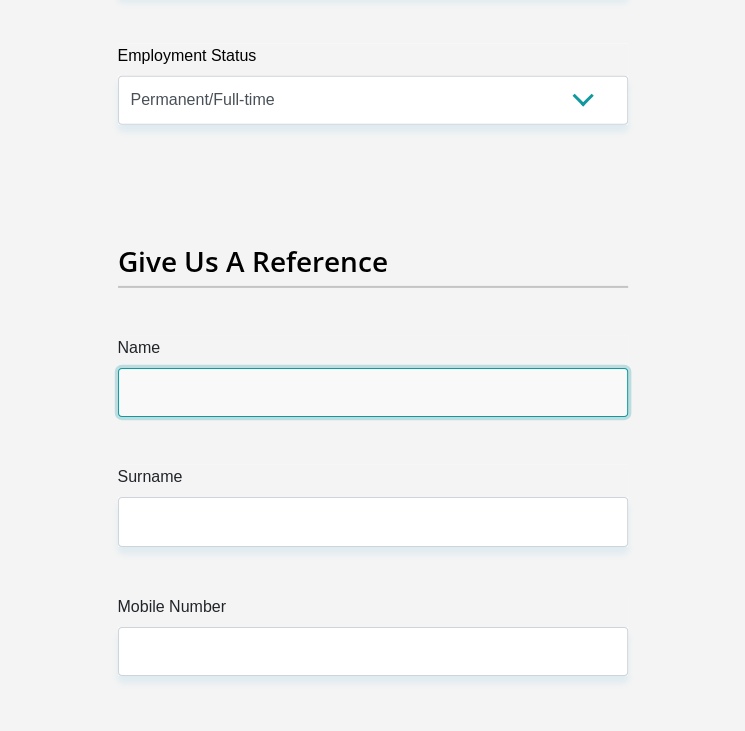 click on "Name" at bounding box center [373, 392] 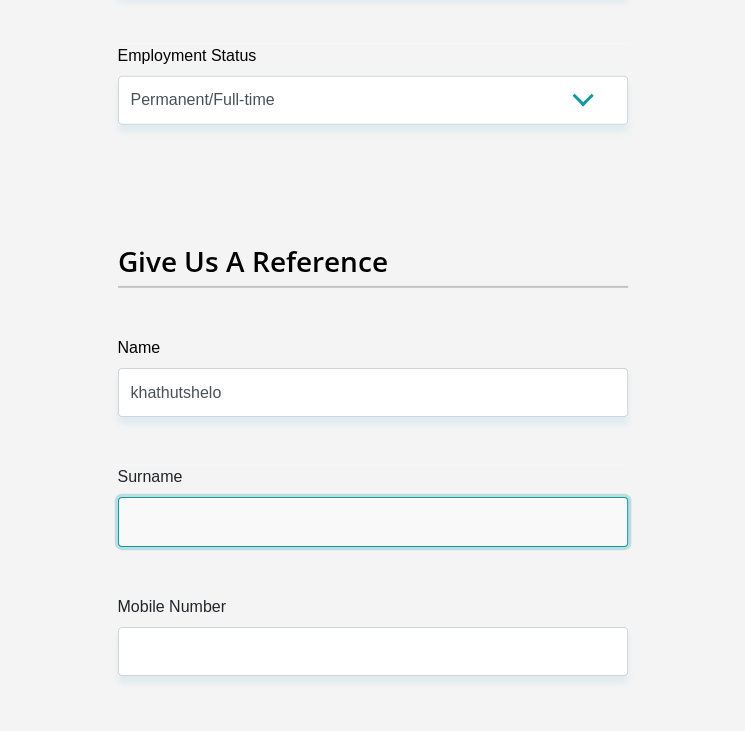 click on "Surname" at bounding box center (373, 521) 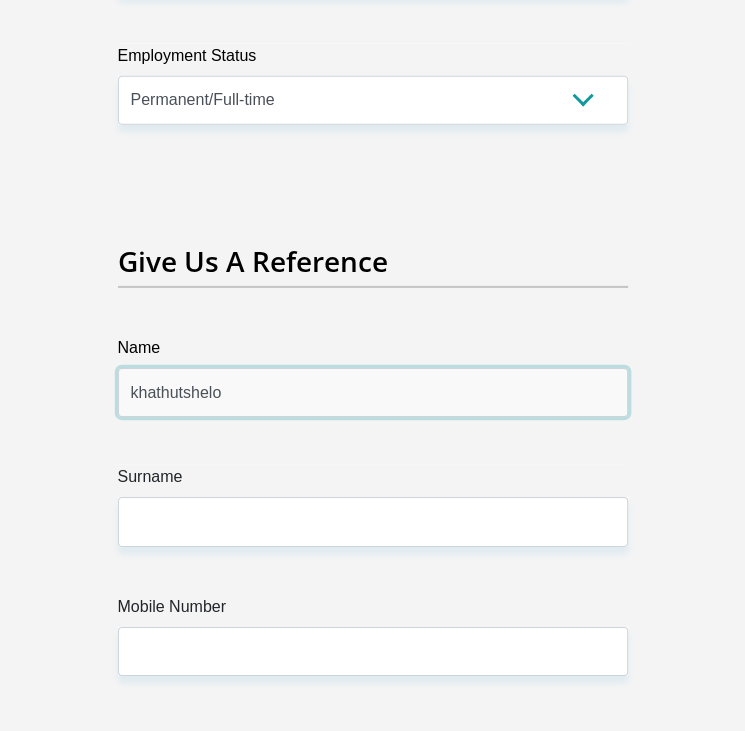 click on "khathutshelo" at bounding box center [373, 392] 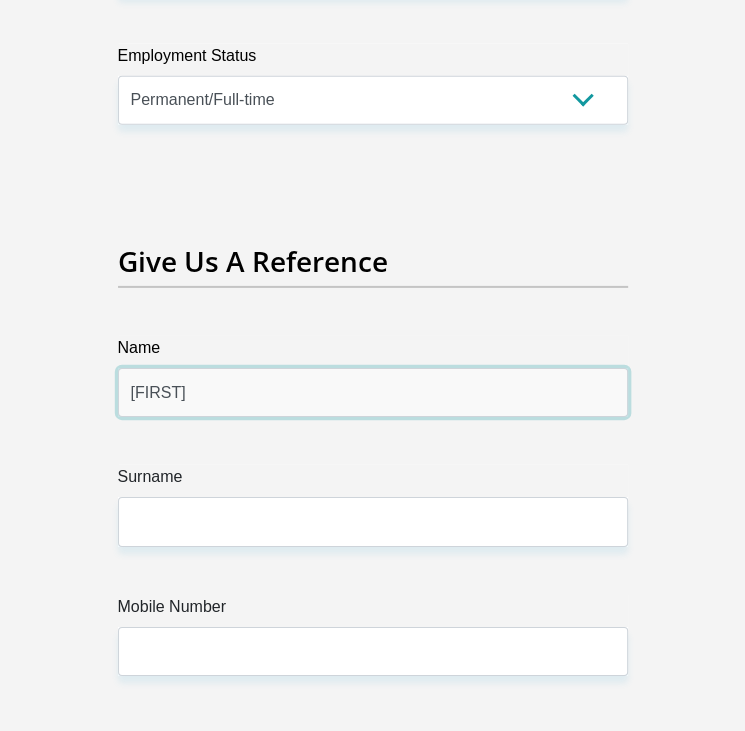 type on "[FIRST]" 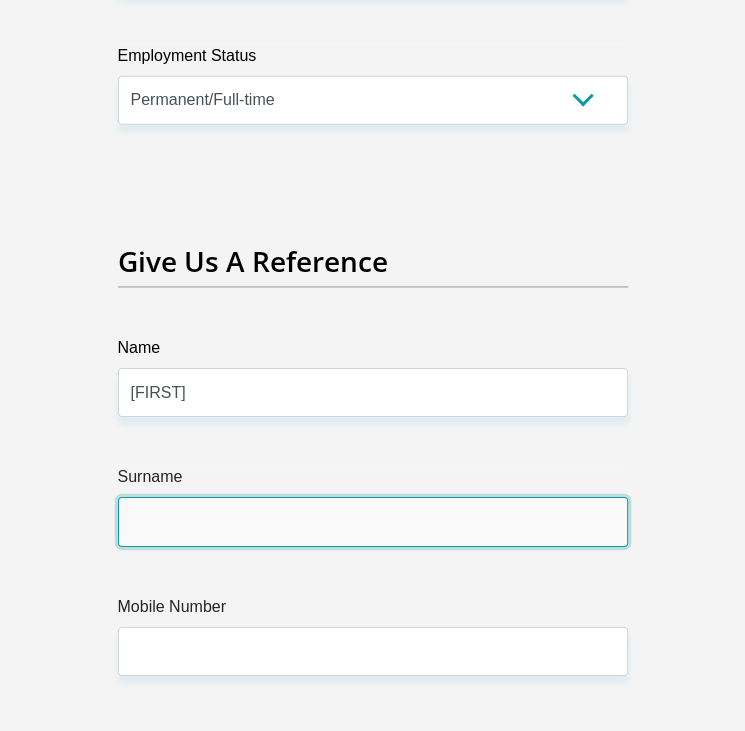click on "Surname" at bounding box center [373, 521] 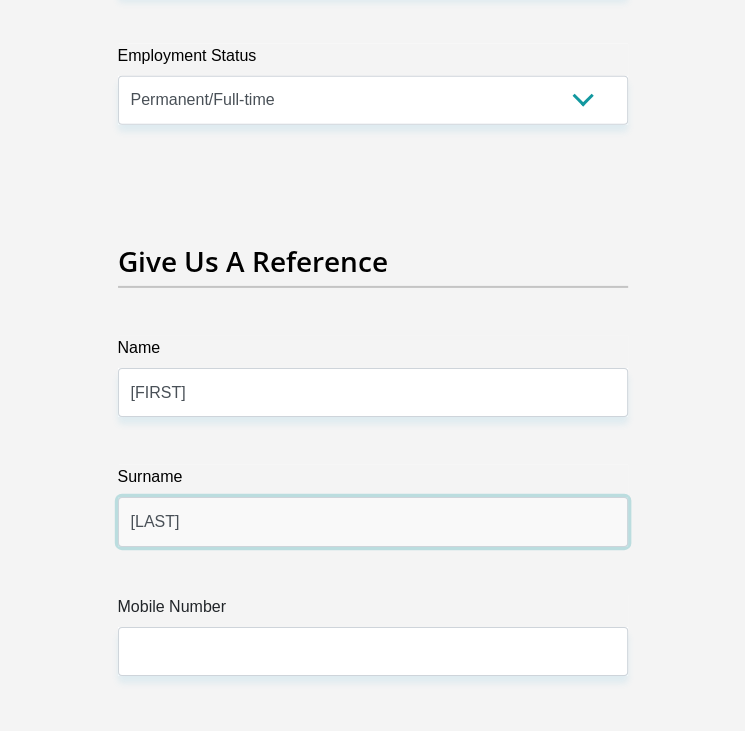 type on "[LAST]" 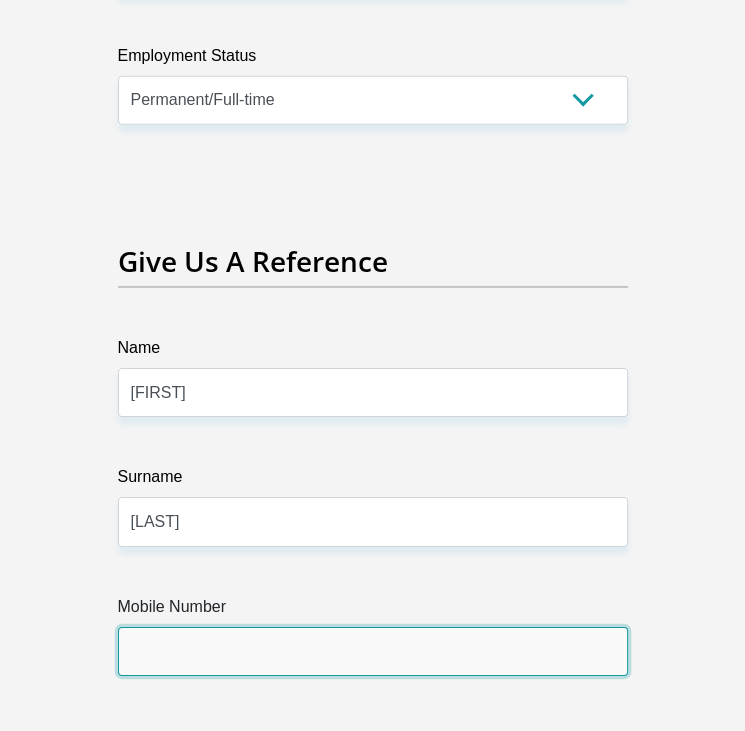 click on "Mobile Number" at bounding box center (373, 651) 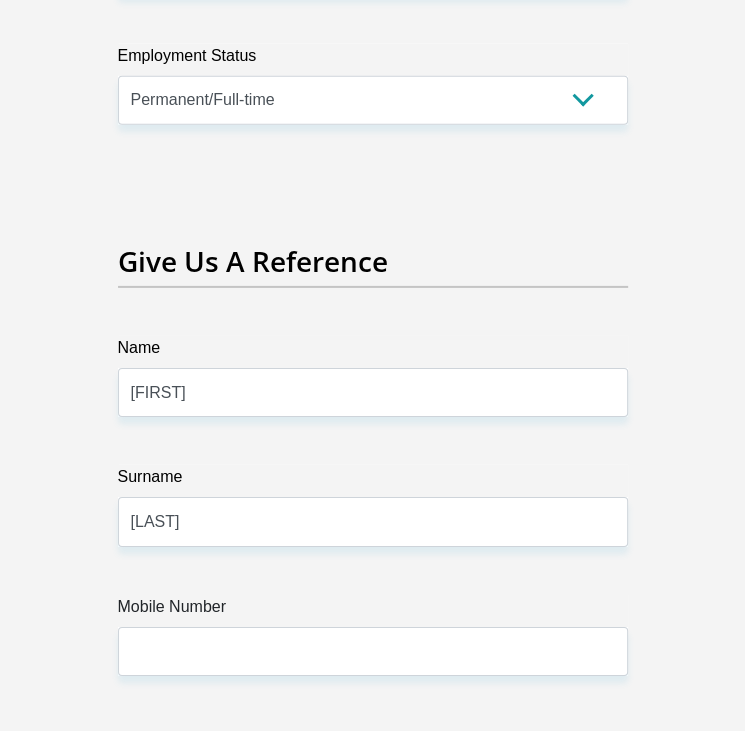 click on "Title
Mr
Ms
Mrs
Dr
Other
First Name
[FIRST]
Surname
[LAST]
ID Number
[ID_NUMBER]
Please input valid ID number
Race
Black
Coloured
Indian
White
Other
Contact Number
[PHONE]
Please input valid contact number
Nationality
South Africa
Afghanistan
Aland Islands  Albania  Algeria" at bounding box center [373, -1370] 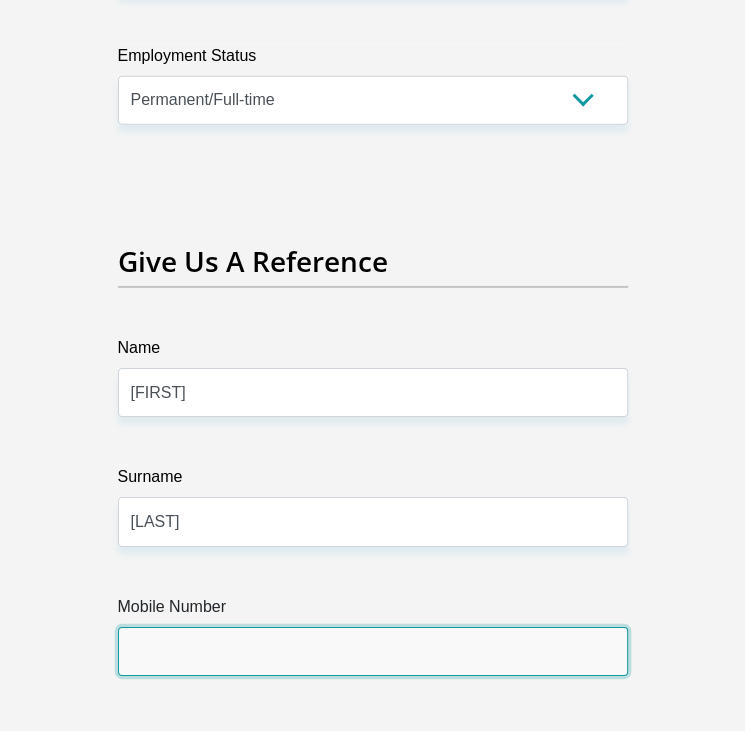 click on "Mobile Number" at bounding box center [373, 651] 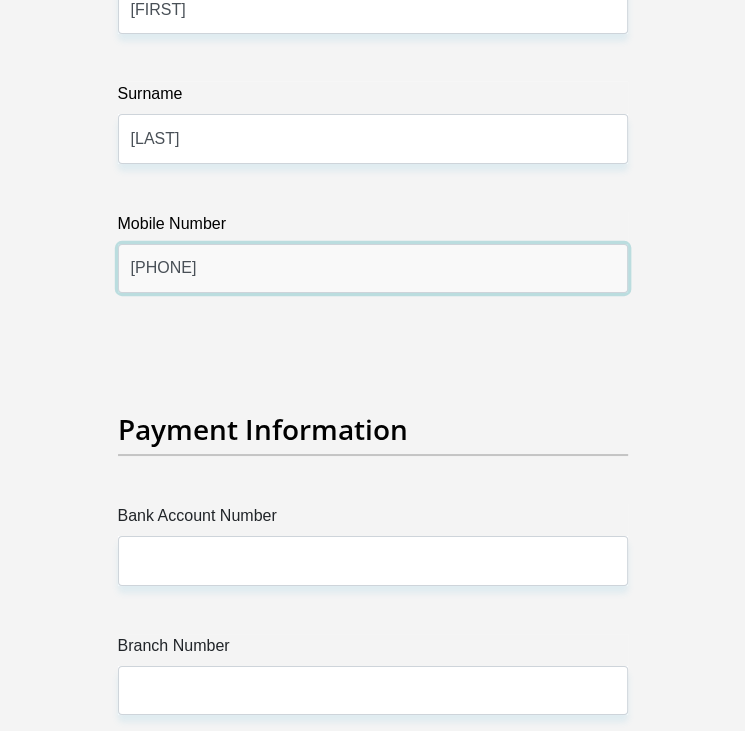 scroll, scrollTop: 7200, scrollLeft: 0, axis: vertical 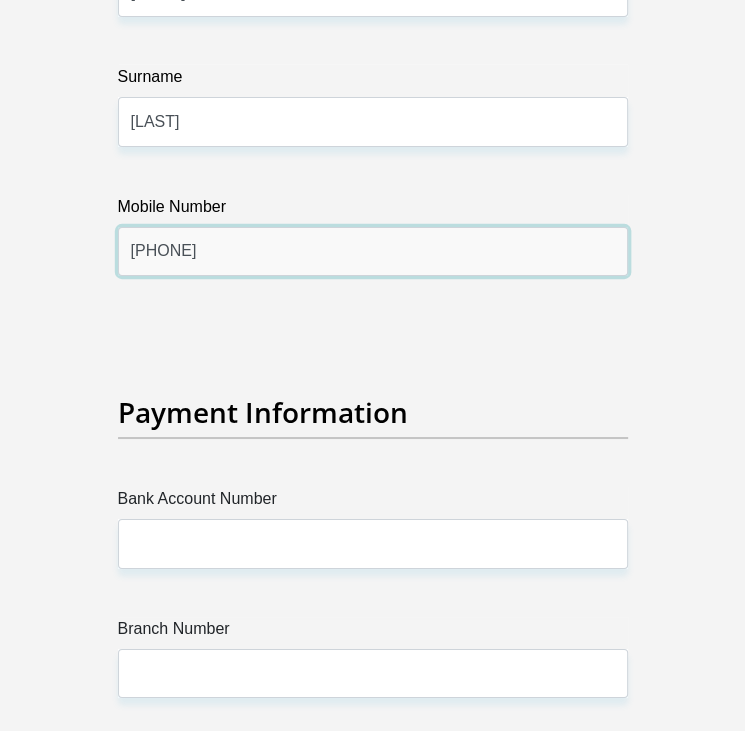 type on "[PHONE]" 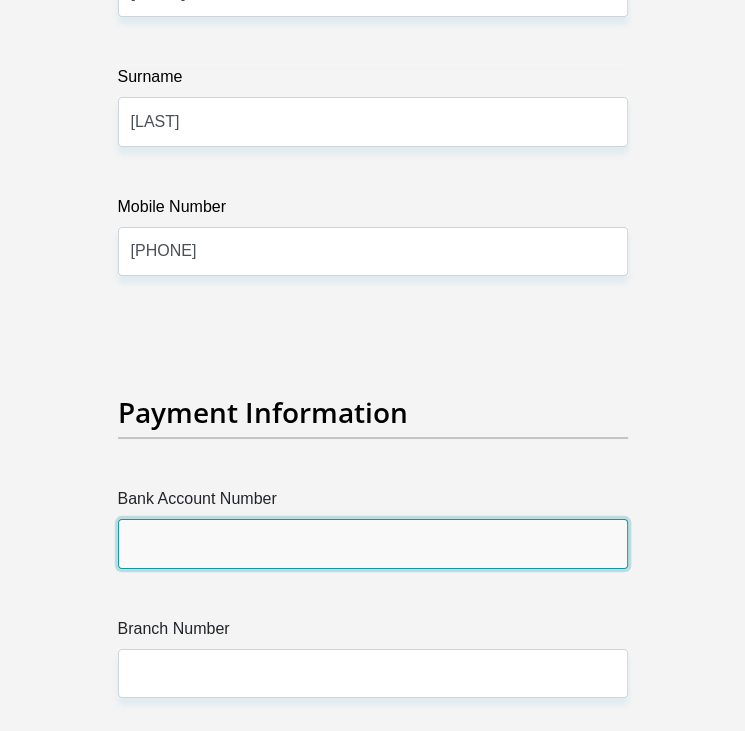 click on "Bank Account Number" at bounding box center [373, 543] 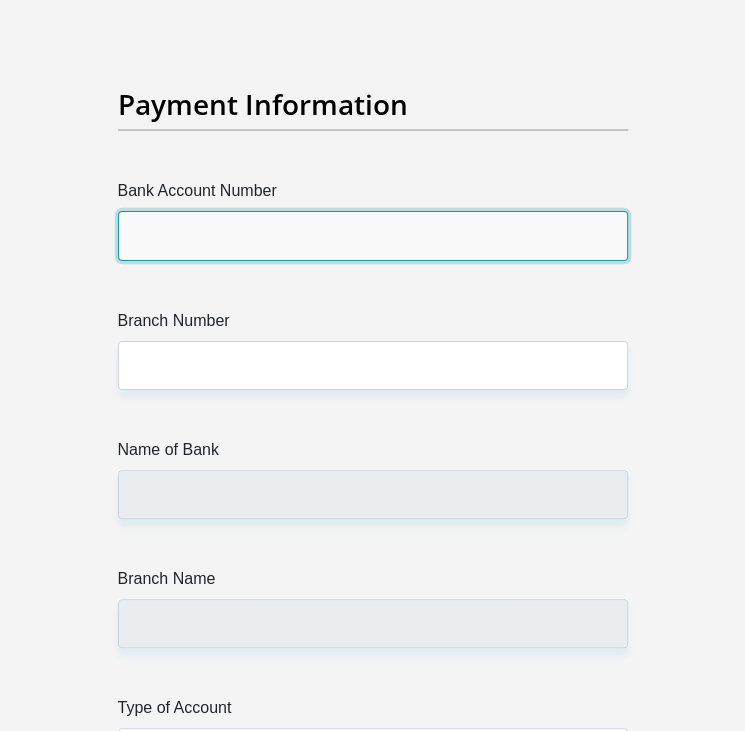 scroll, scrollTop: 7500, scrollLeft: 0, axis: vertical 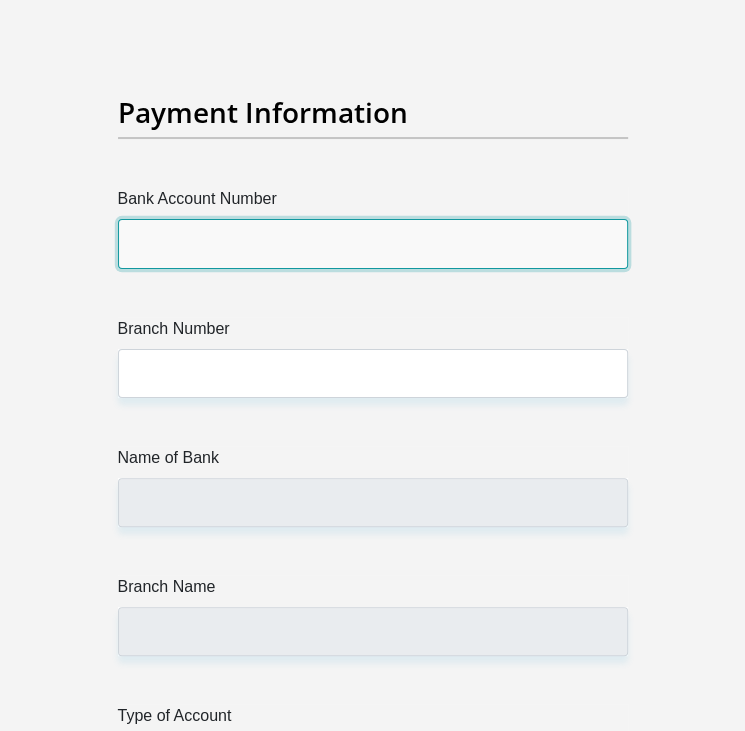 click on "Bank Account Number" at bounding box center (373, 243) 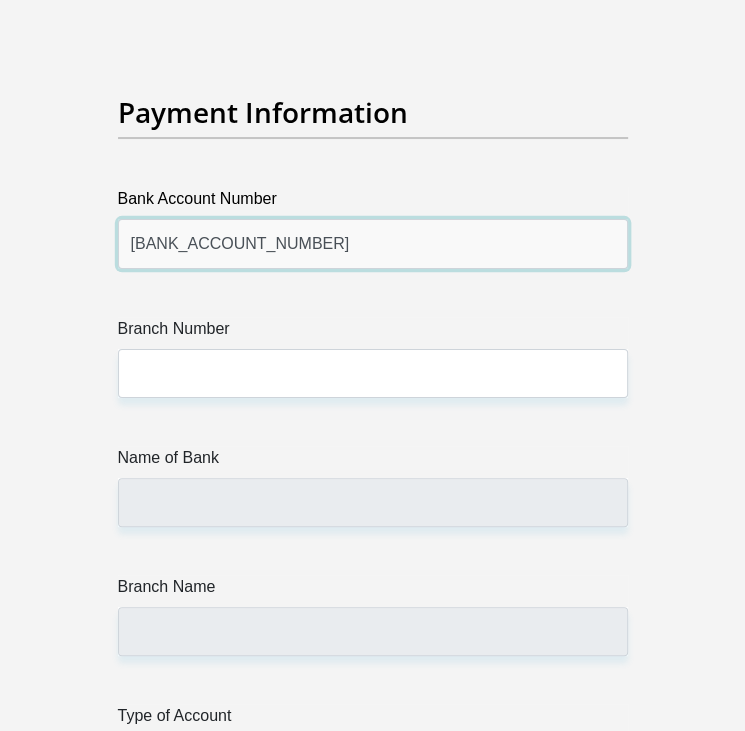 type on "[BANK_ACCOUNT_NUMBER]" 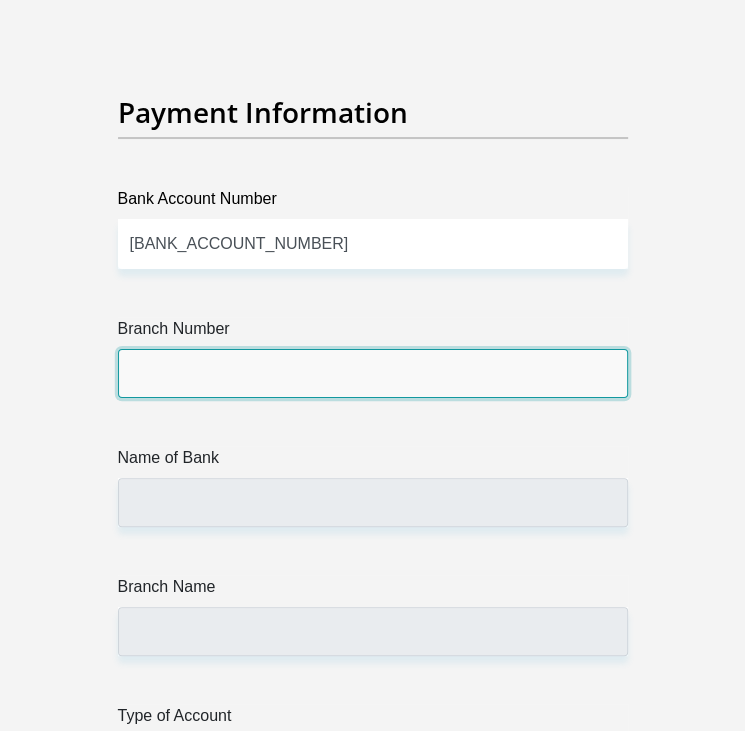 click on "Branch Number" at bounding box center [373, 373] 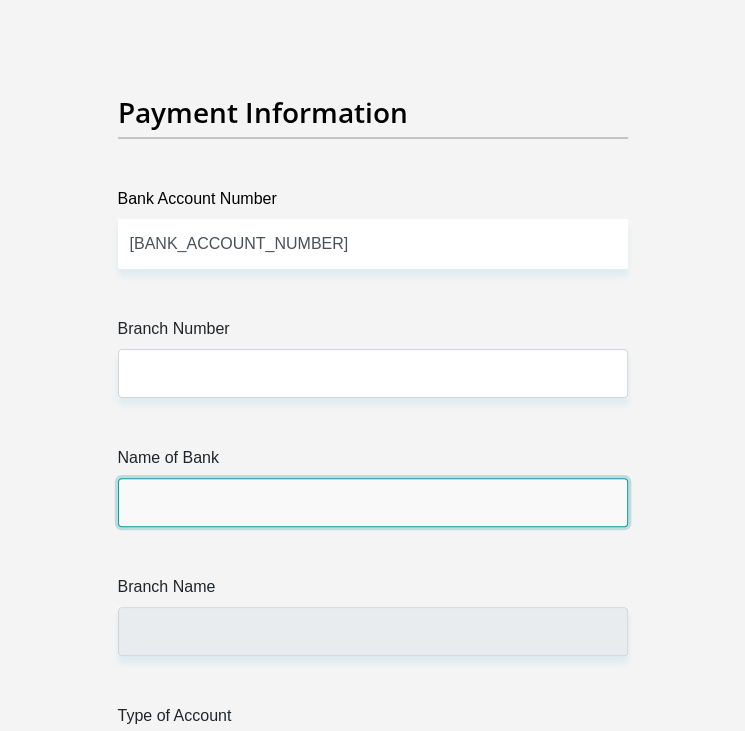click on "Name of Bank" at bounding box center [373, 502] 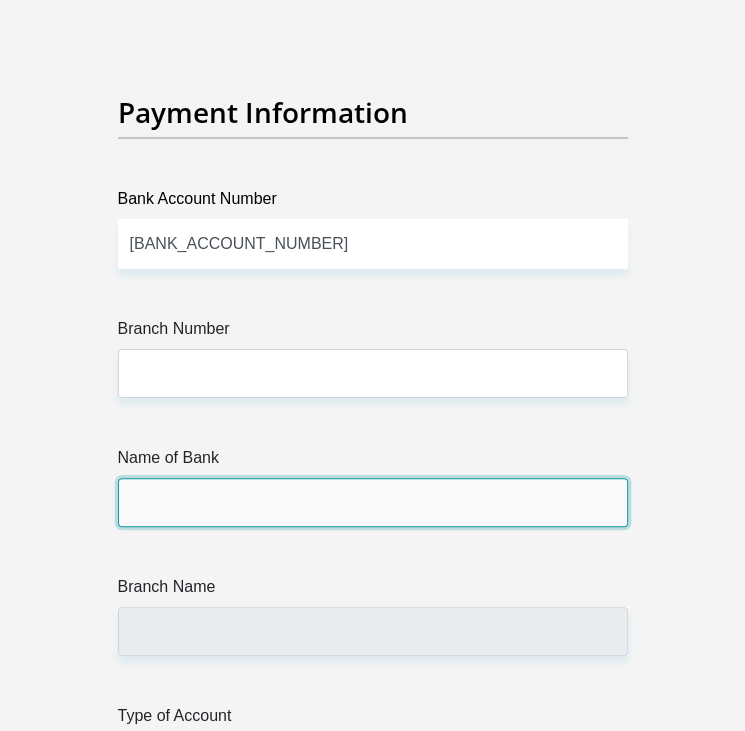 click on "Name of Bank" at bounding box center (373, 502) 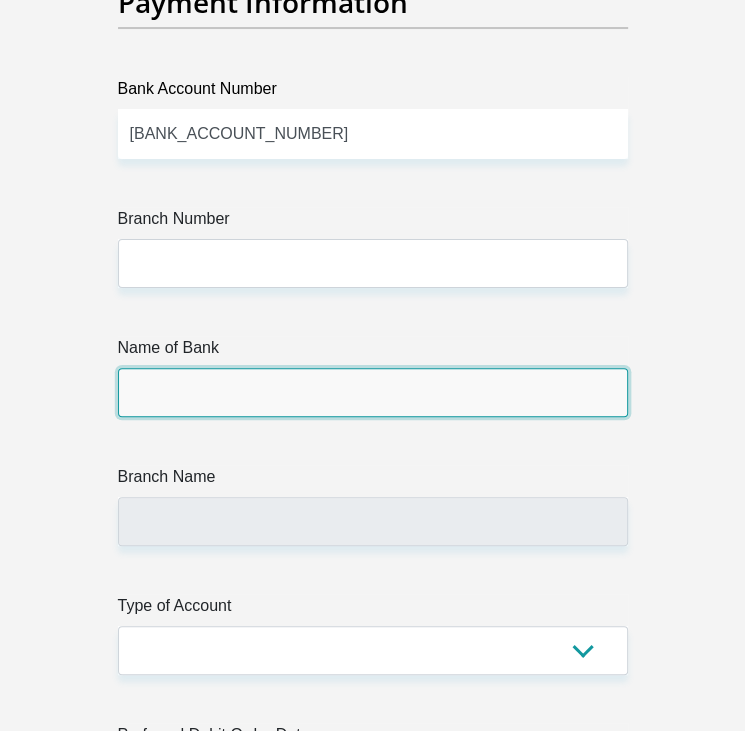 scroll, scrollTop: 7539, scrollLeft: 0, axis: vertical 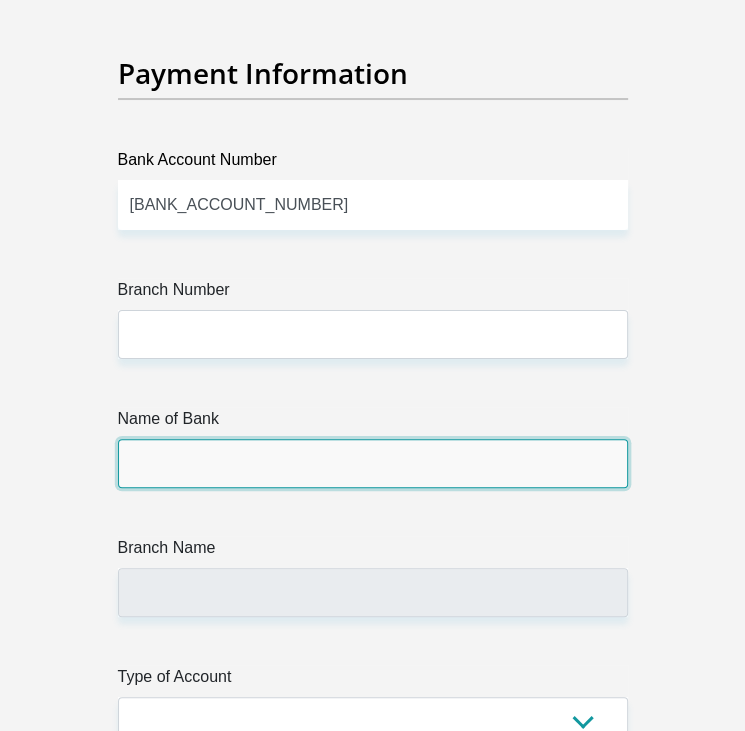 click on "Name of Bank" at bounding box center [373, 463] 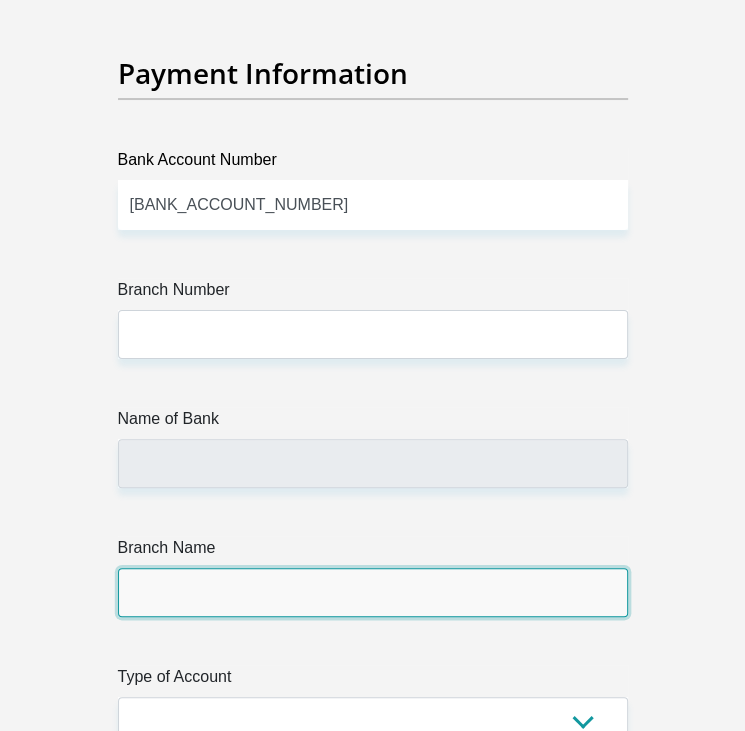 click on "Branch Name" at bounding box center (373, 592) 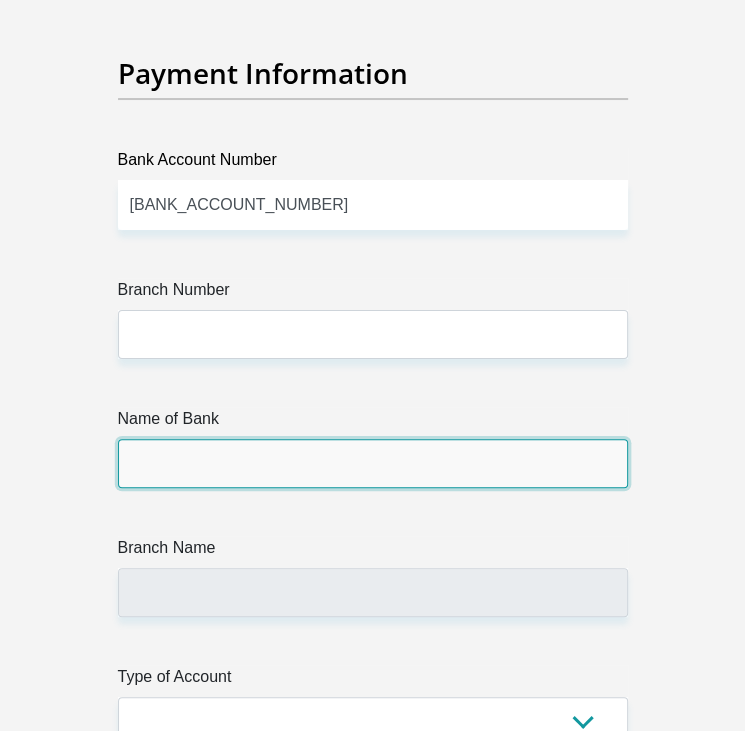 click on "Name of Bank" at bounding box center [373, 463] 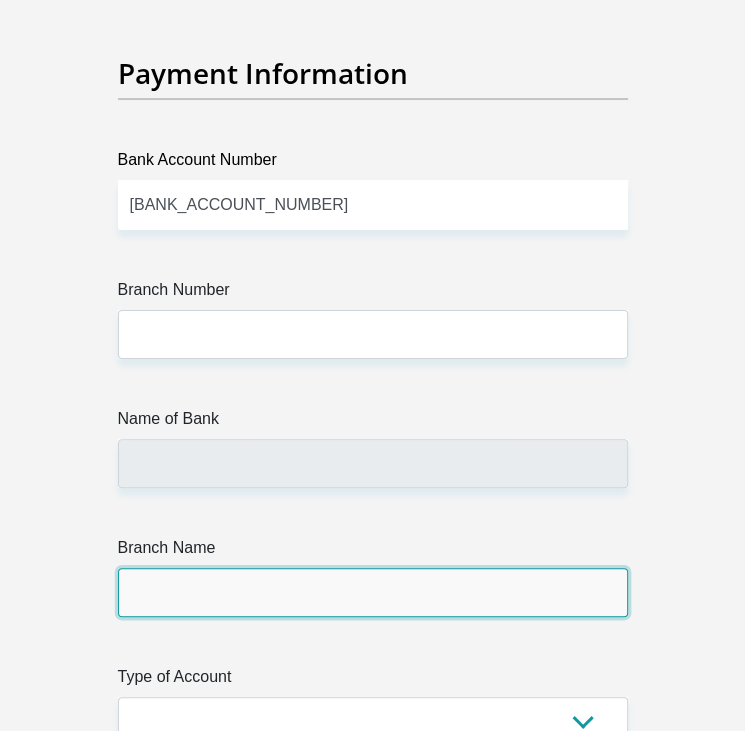 click on "Branch Name" at bounding box center (373, 592) 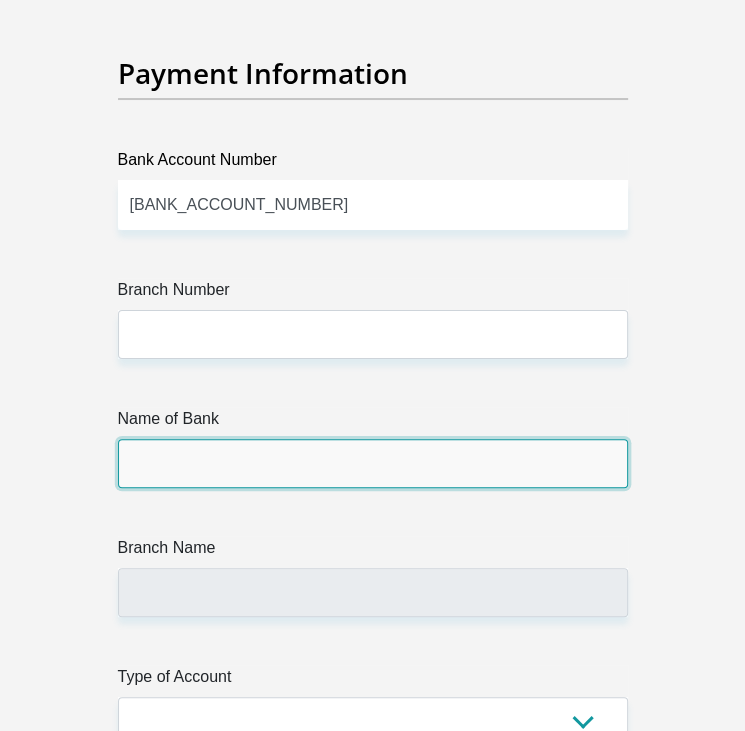 click on "Name of Bank" at bounding box center [373, 463] 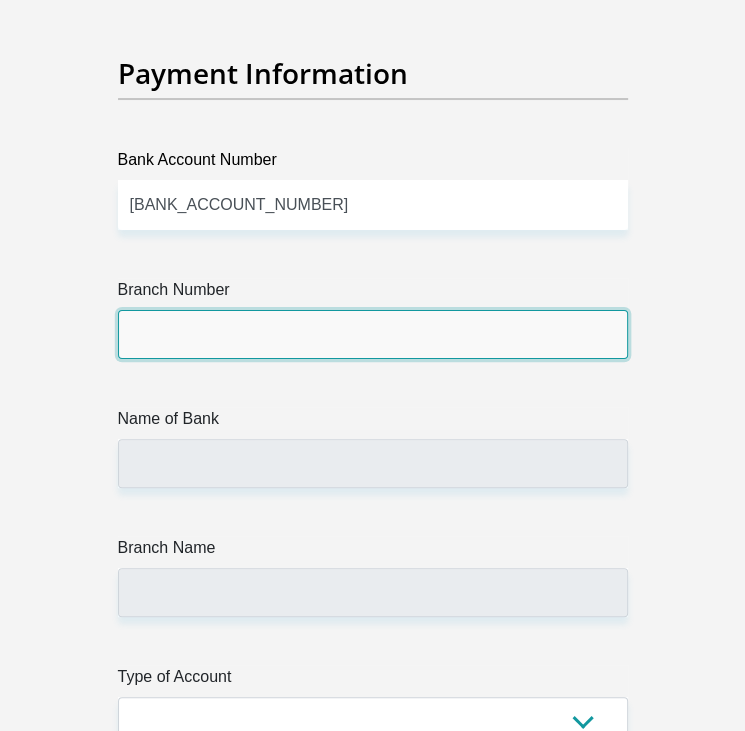 click on "Branch Number" at bounding box center (373, 334) 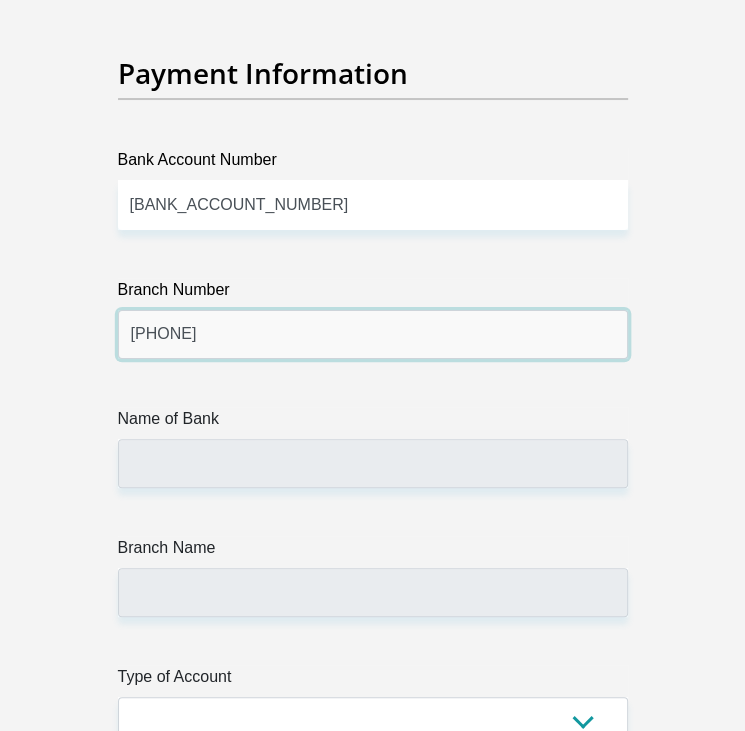 type on "[PHONE]" 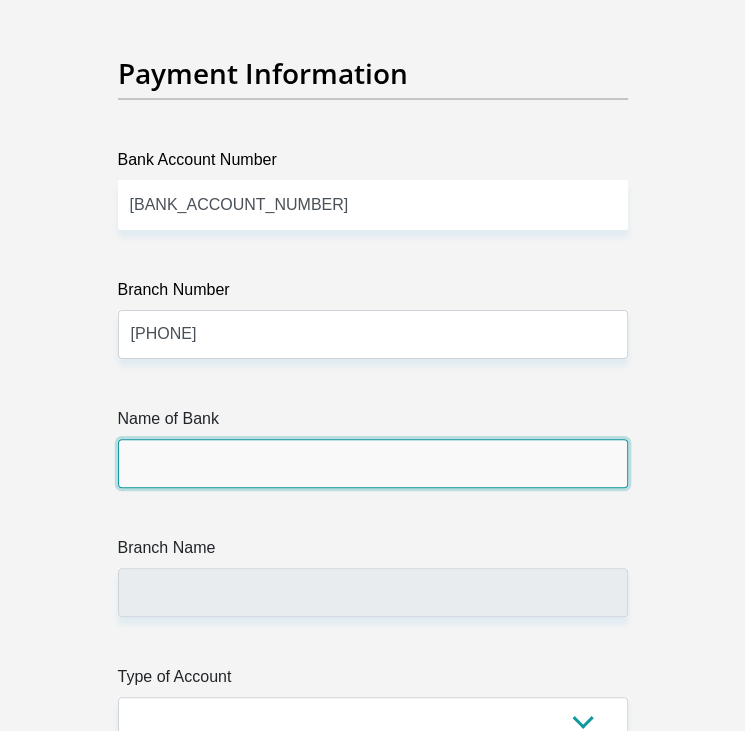 click on "Name of Bank" at bounding box center (373, 463) 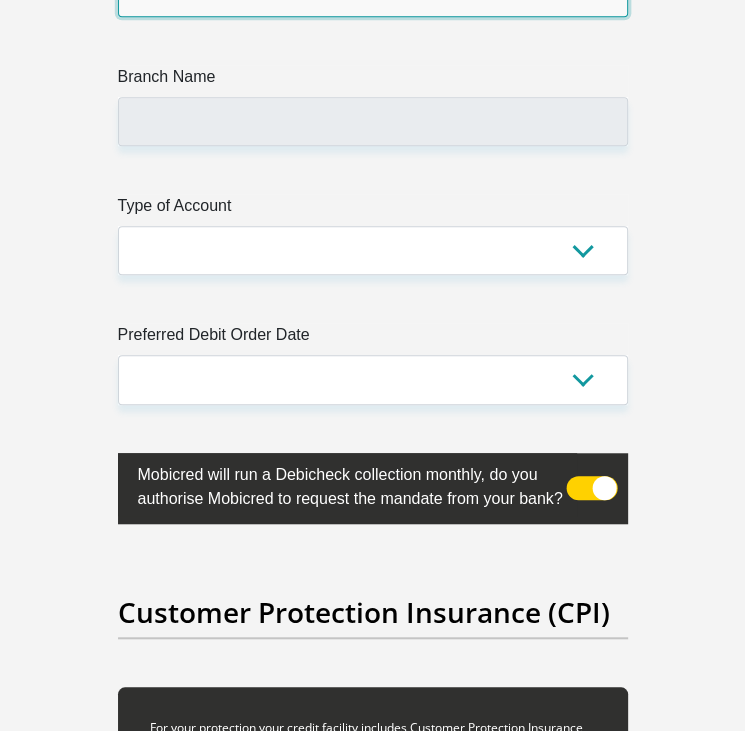 scroll, scrollTop: 7978, scrollLeft: 0, axis: vertical 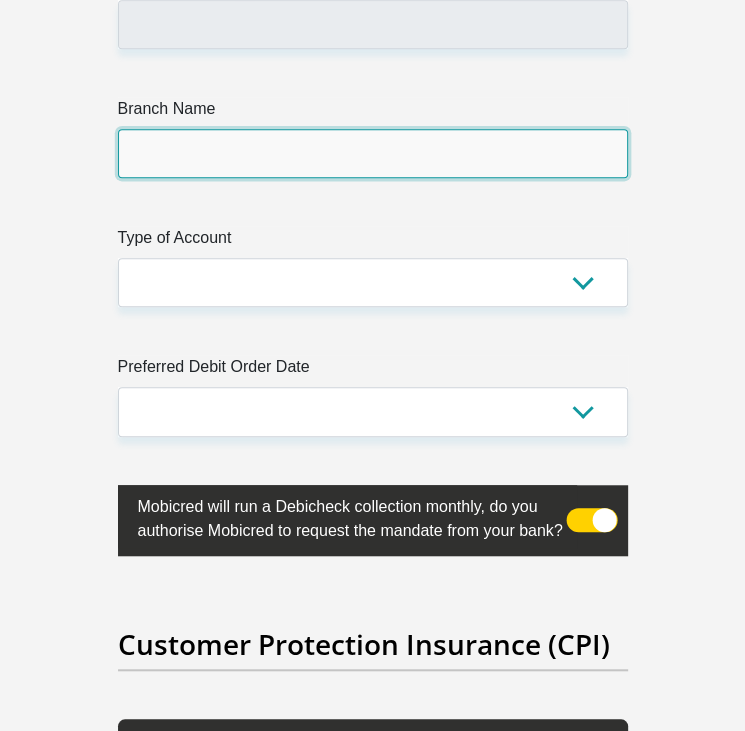 click on "Branch Name" at bounding box center [373, 153] 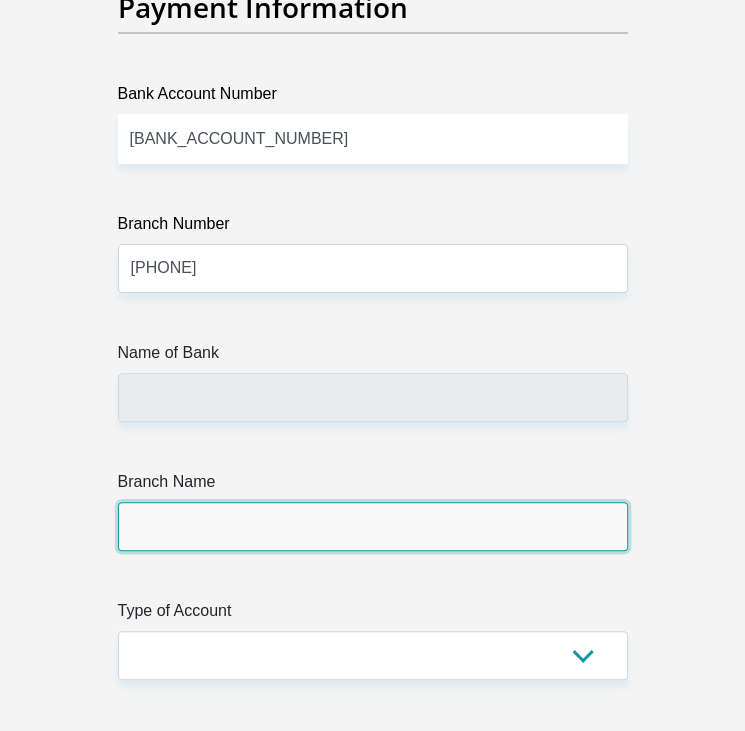 scroll, scrollTop: 7578, scrollLeft: 0, axis: vertical 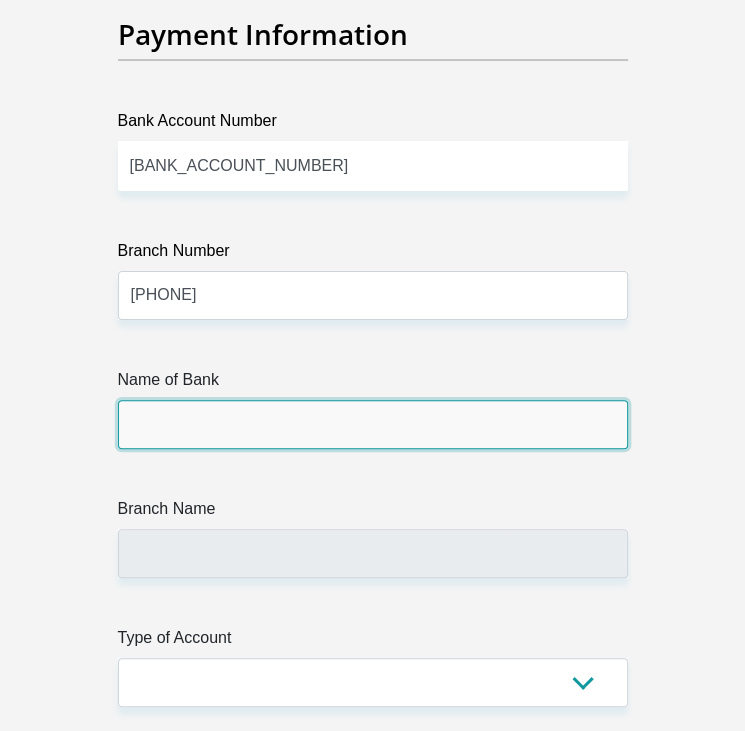 click on "Name of Bank" at bounding box center (373, 424) 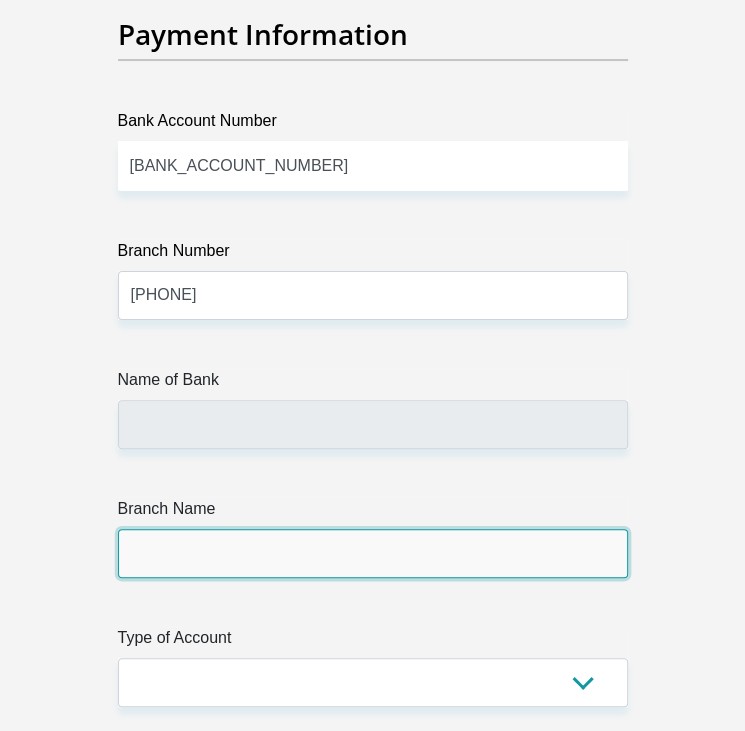 click on "Branch Name" at bounding box center (373, 553) 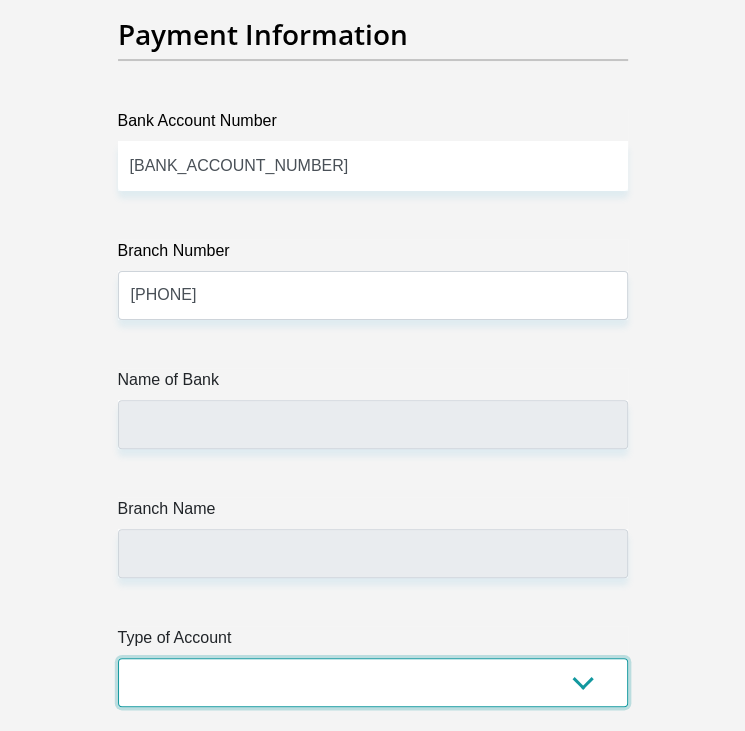 click on "Cheque
Savings" at bounding box center [373, 682] 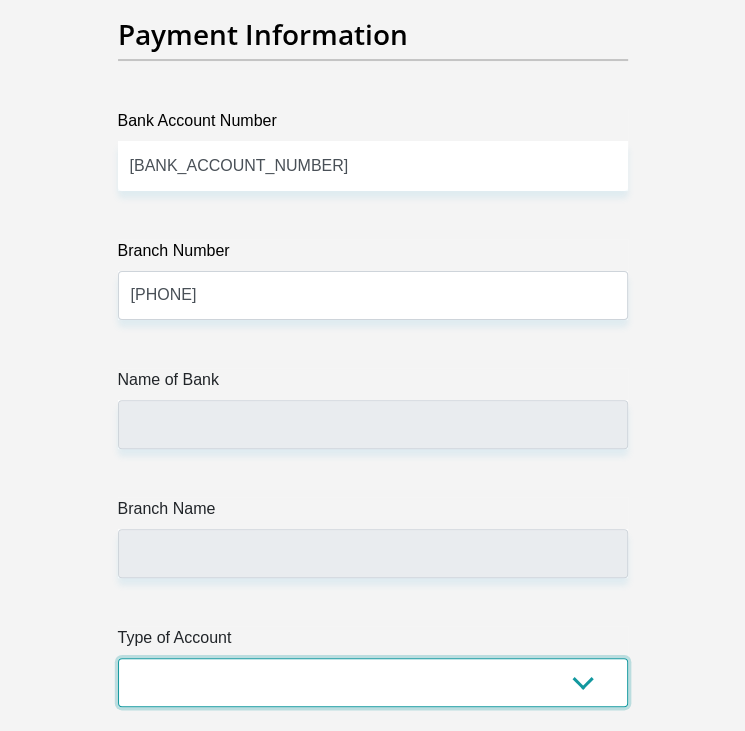 select on "SAV" 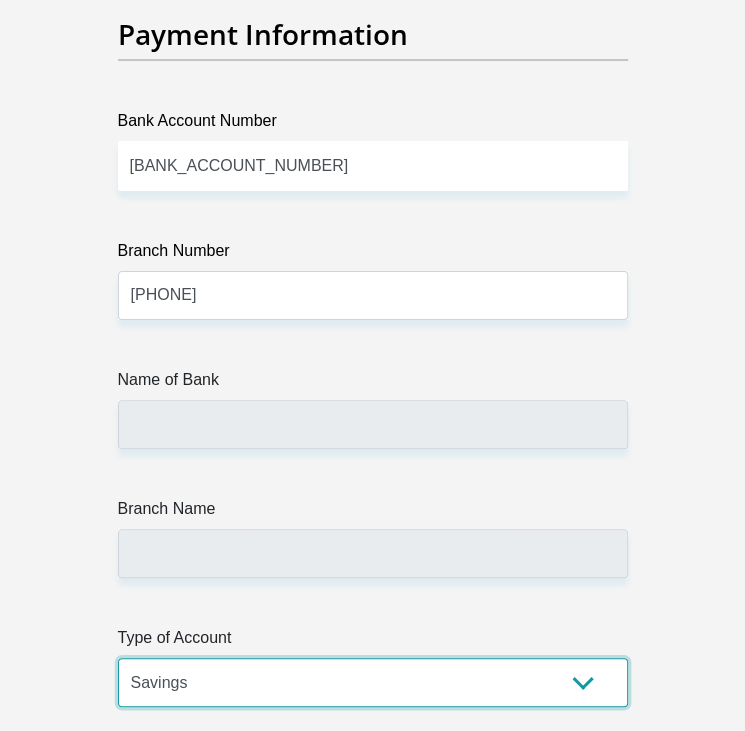 click on "Cheque
Savings" at bounding box center [373, 682] 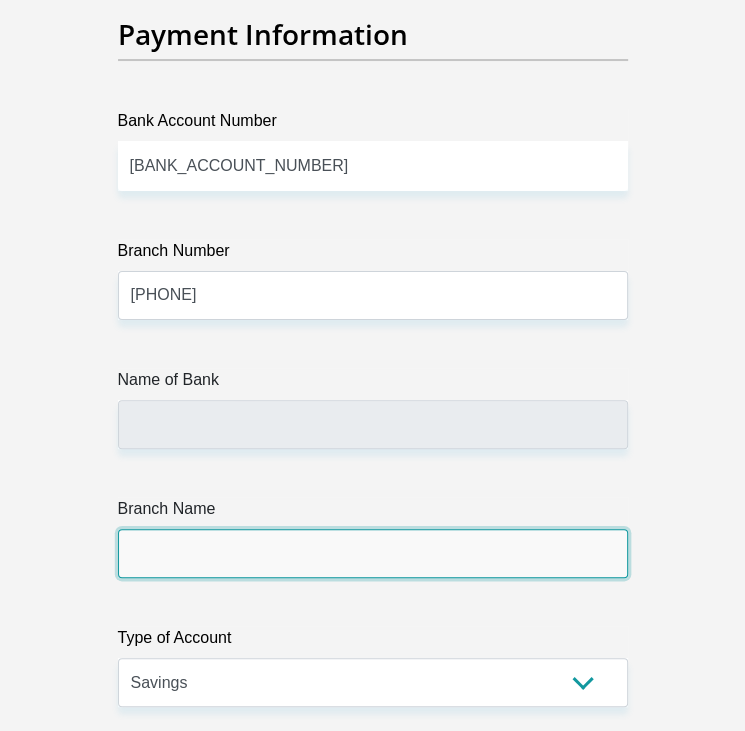 click on "Branch Name" at bounding box center (373, 553) 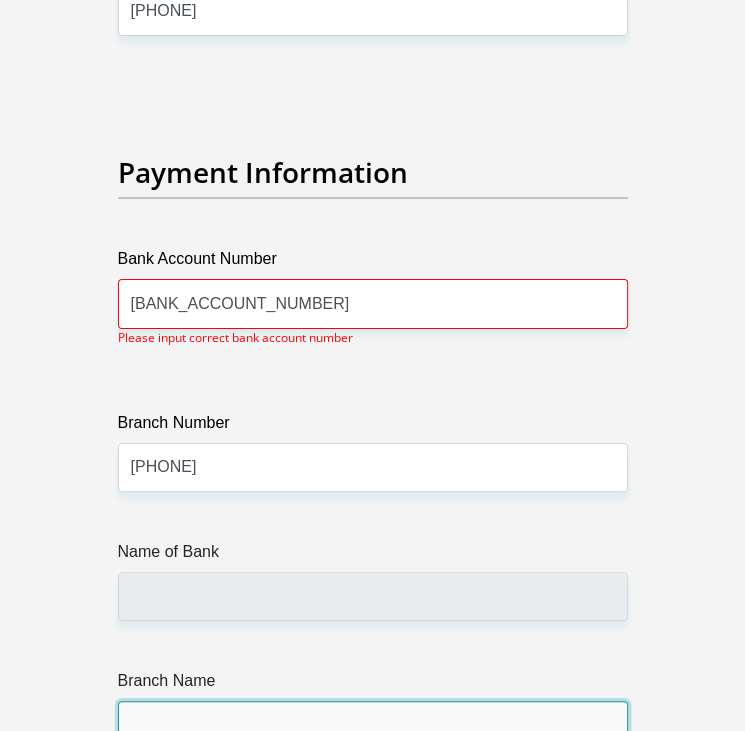 scroll, scrollTop: 7440, scrollLeft: 0, axis: vertical 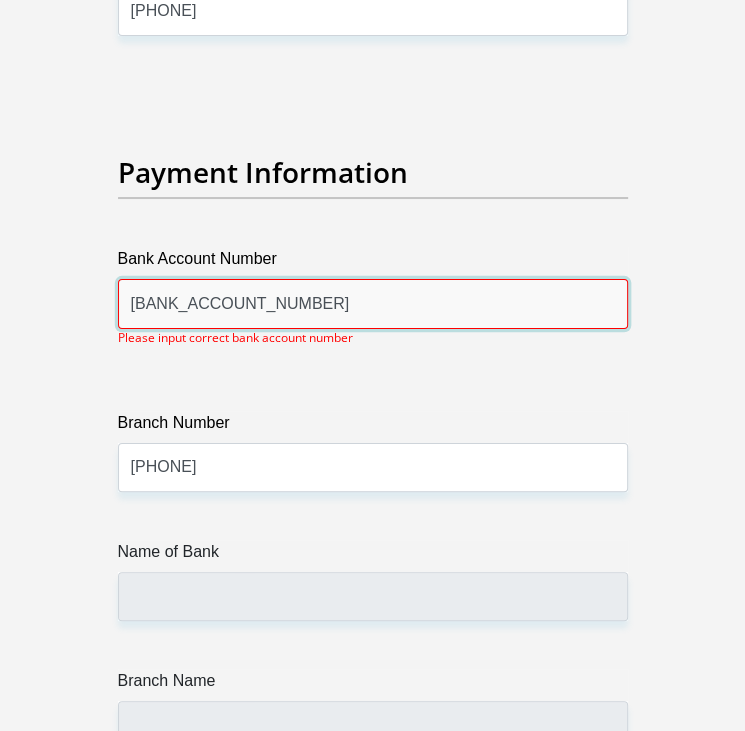 click on "[BANK_ACCOUNT_NUMBER]" at bounding box center [373, 303] 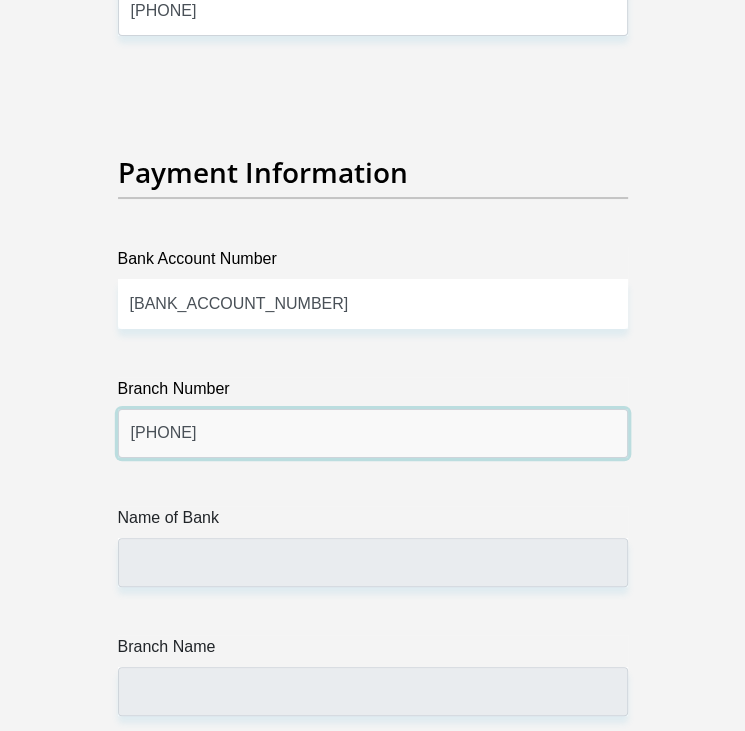 click on "Title
Mr
Ms
Mrs
Dr
Other
First Name
[FIRST]
Surname
[LAST]
ID Number
[ID_NUMBER]
Please input valid ID number
Race
Black
Coloured
Indian
White
Other
Contact Number
[PHONE]
Please input valid contact number
Nationality
South Africa
Afghanistan
Aland Islands  Albania  Algeria" at bounding box center [373, -2010] 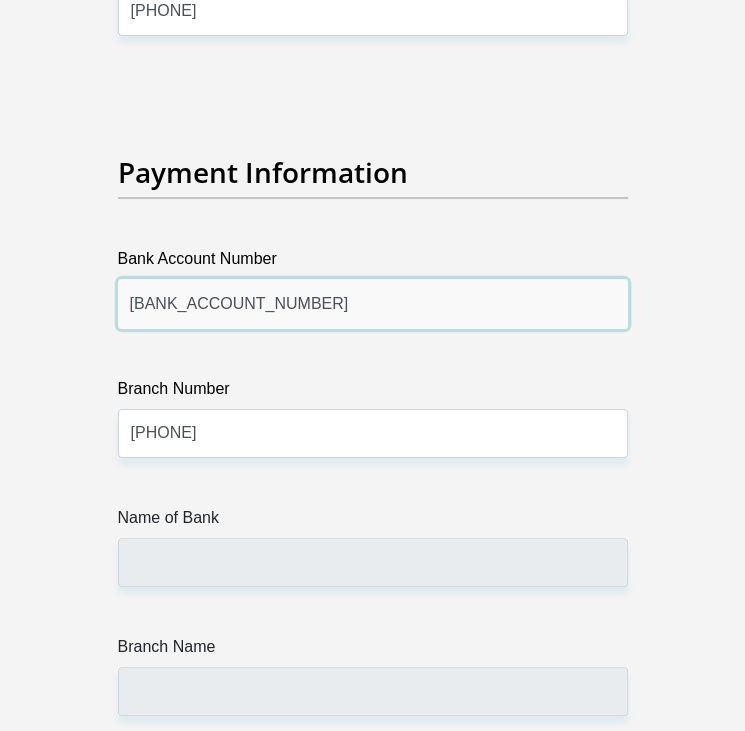 click on "[BANK_ACCOUNT_NUMBER]" at bounding box center (373, 303) 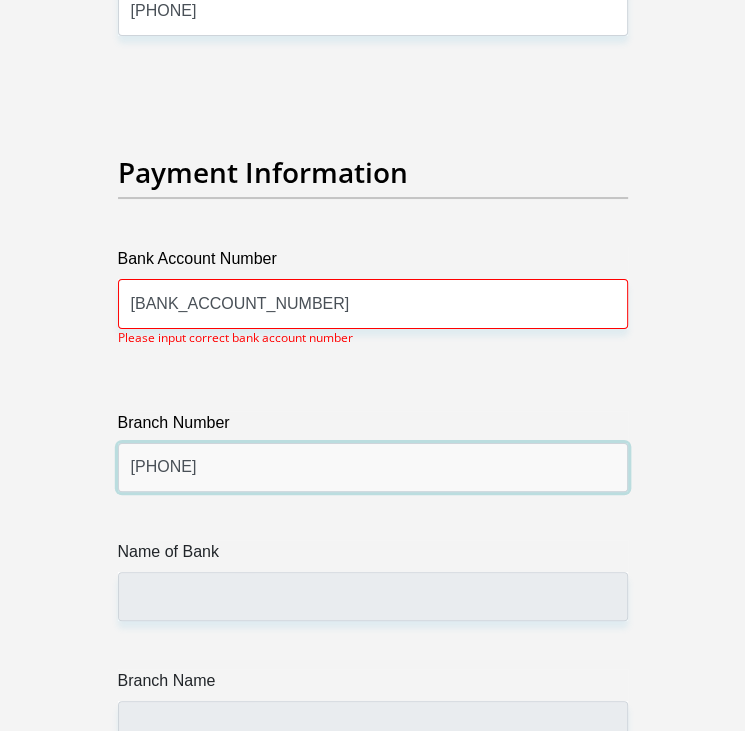 click on "Title
Mr
Ms
Mrs
Dr
Other
First Name
[FIRST]
Surname
[LAST]
ID Number
[ID_NUMBER]
Please input valid ID number
Race
Black
Coloured
Indian
White
Other
Contact Number
[PHONE]
Please input valid contact number
Nationality
South Africa
Afghanistan
Aland Islands  Albania  Algeria" at bounding box center [373, -1993] 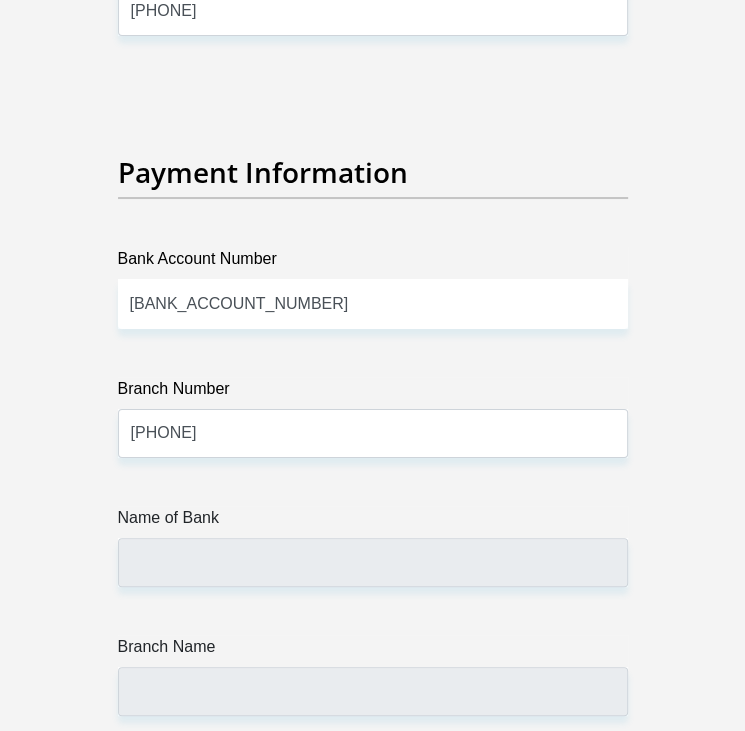 click on "Name of Bank" at bounding box center [373, 546] 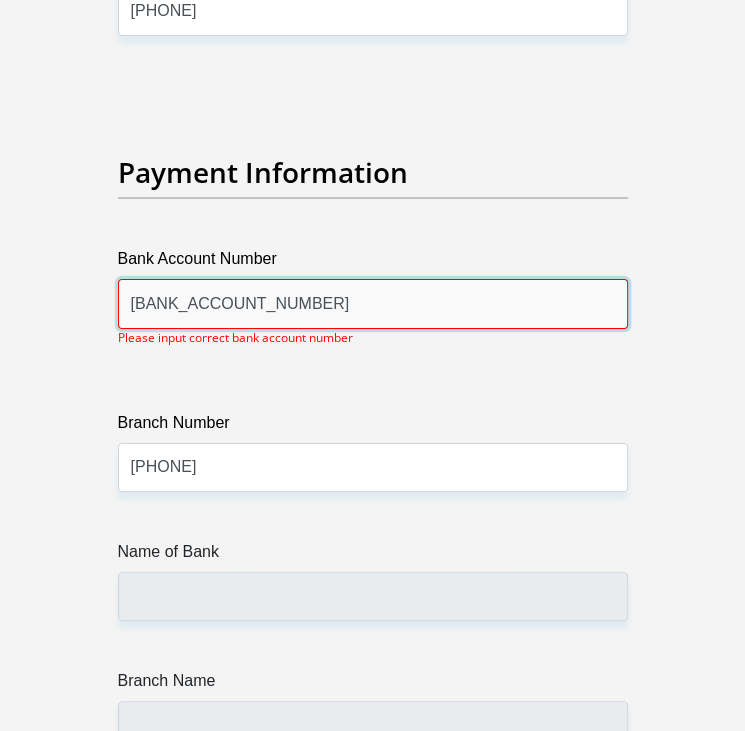 click on "[BANK_ACCOUNT_NUMBER]" at bounding box center (373, 303) 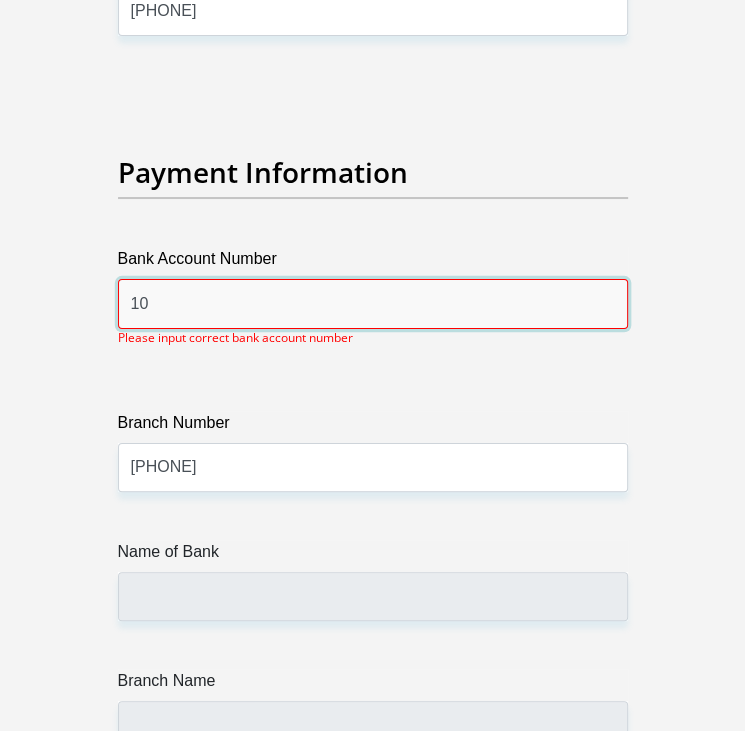 type on "1" 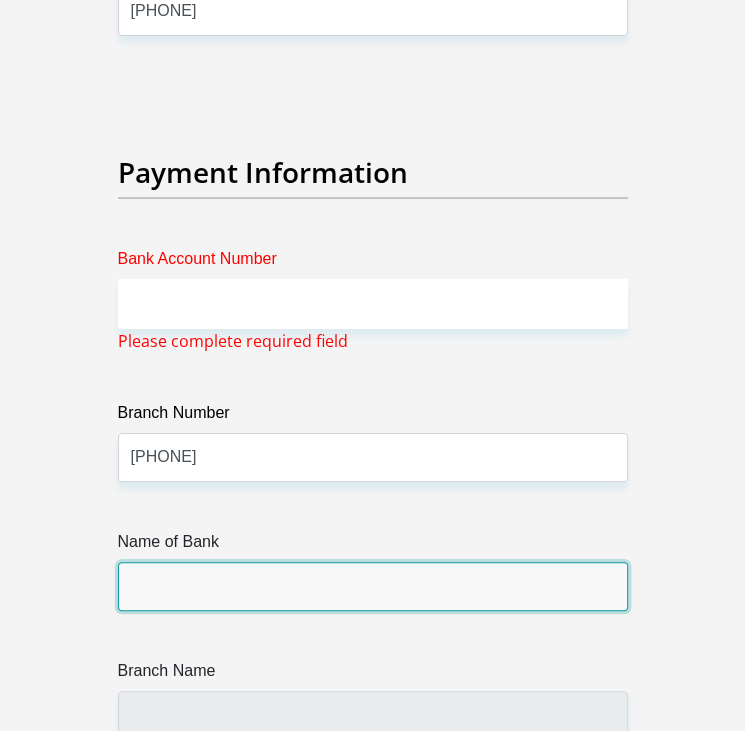 click on "Name of Bank" at bounding box center [373, 586] 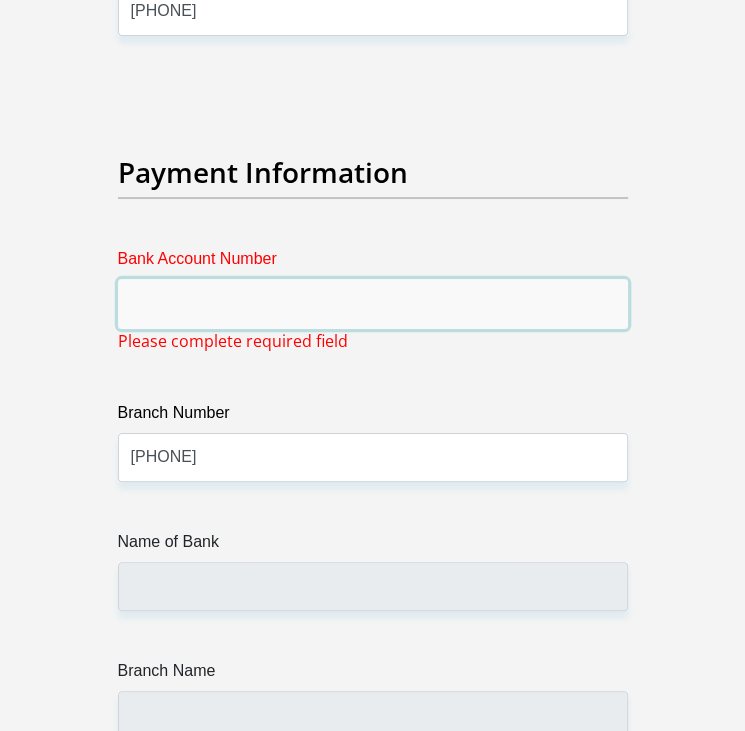 click on "Bank Account Number" at bounding box center [373, 303] 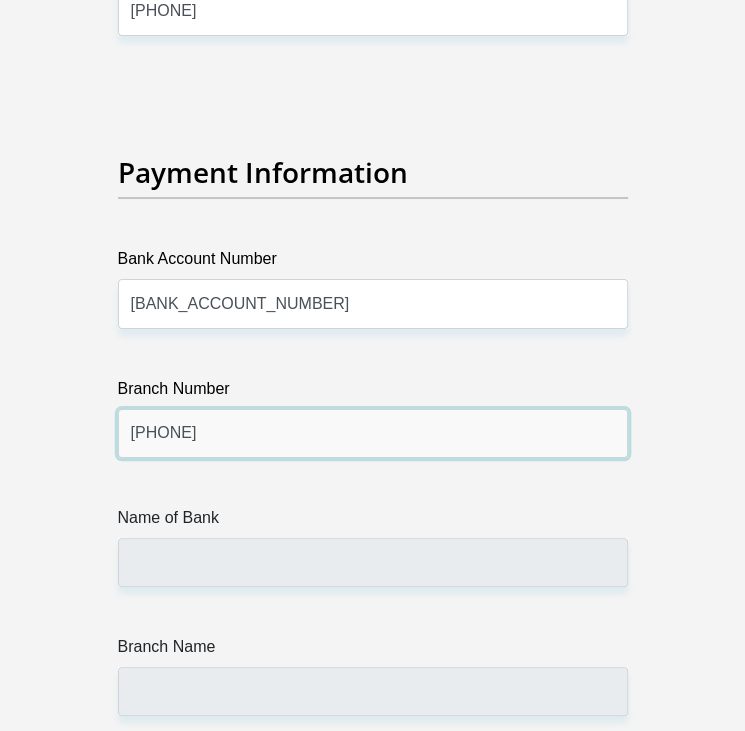 click on "[PHONE]" at bounding box center (373, 433) 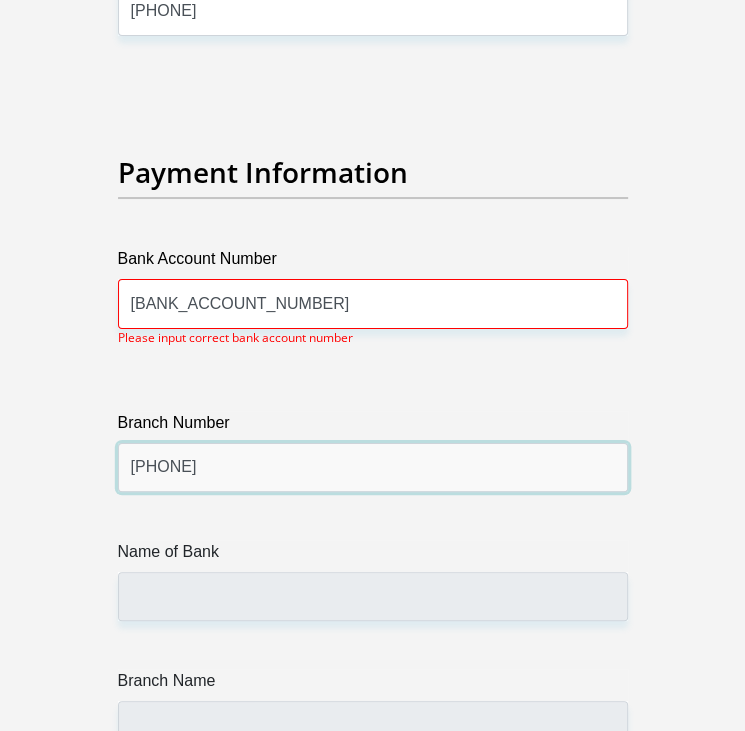 drag, startPoint x: 240, startPoint y: 433, endPoint x: 127, endPoint y: 436, distance: 113.03982 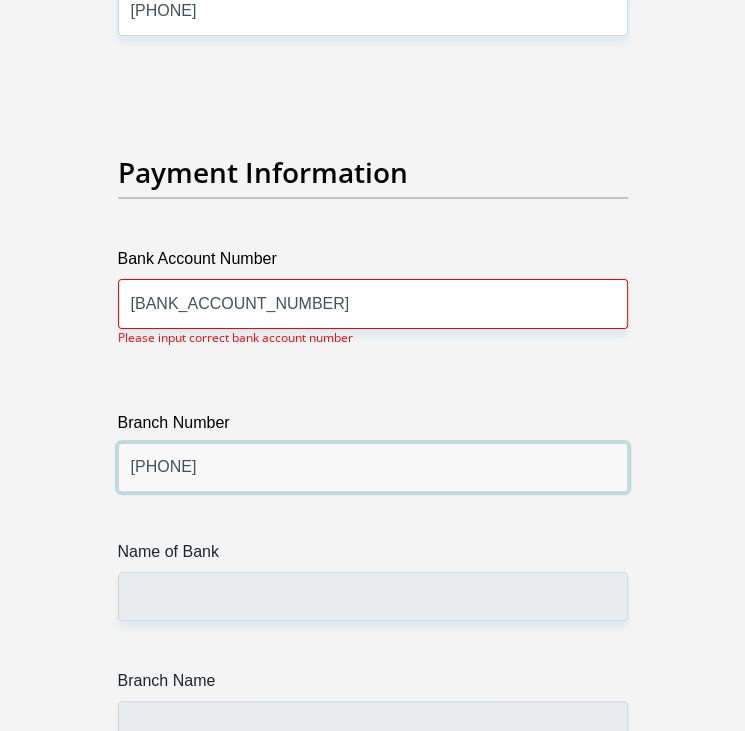 click on "[PHONE]" at bounding box center [373, 467] 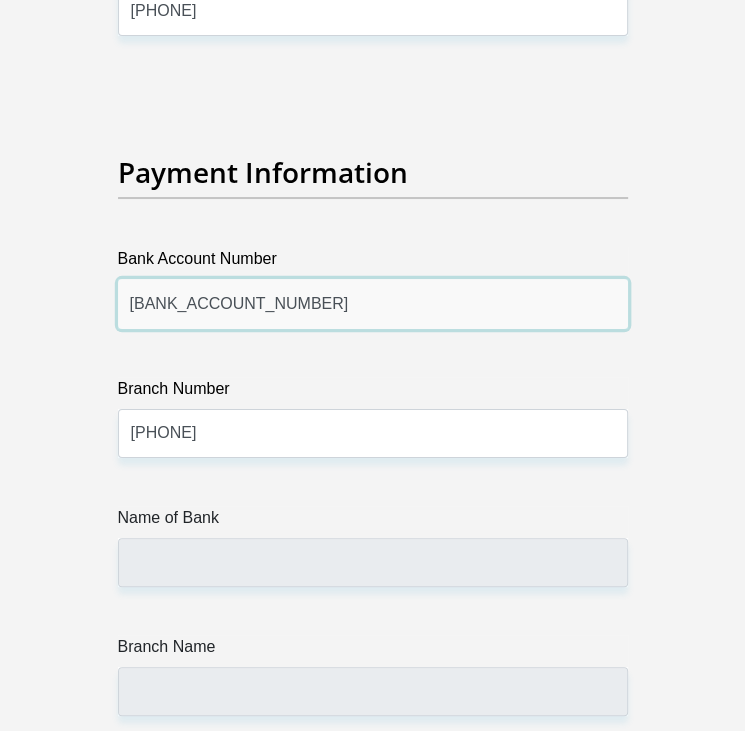 click on "[BANK_ACCOUNT_NUMBER]" at bounding box center (373, 303) 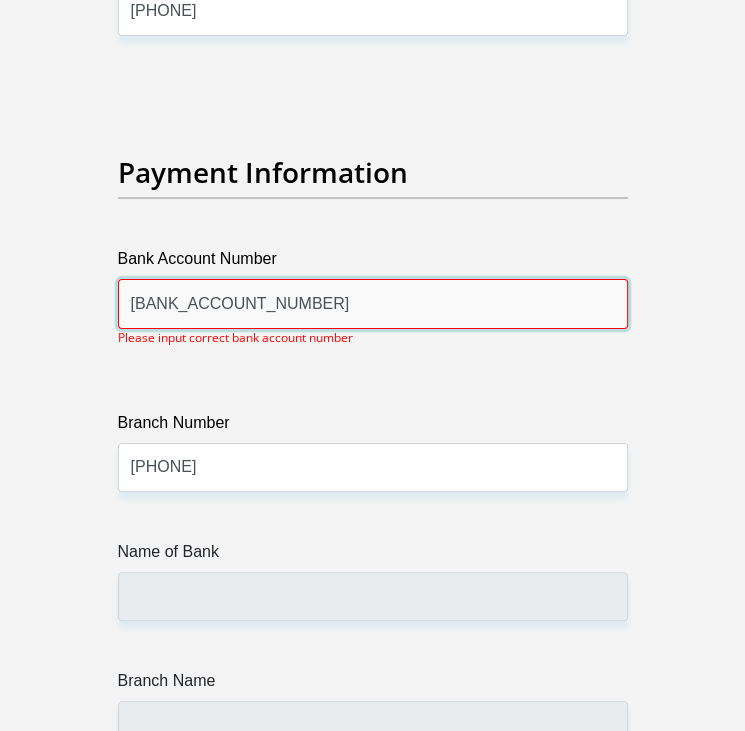 click on "[BANK_ACCOUNT_NUMBER]" at bounding box center (373, 303) 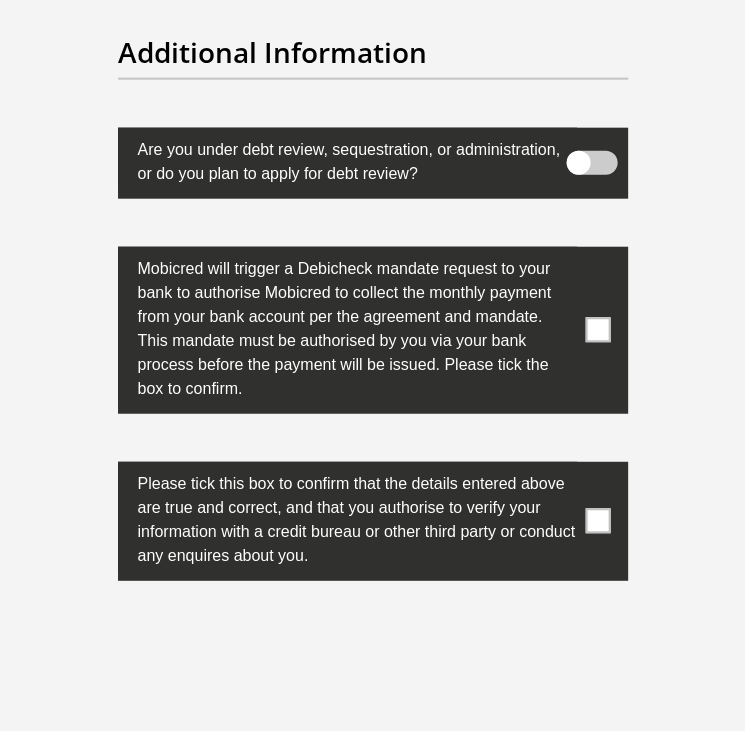 scroll, scrollTop: 9840, scrollLeft: 0, axis: vertical 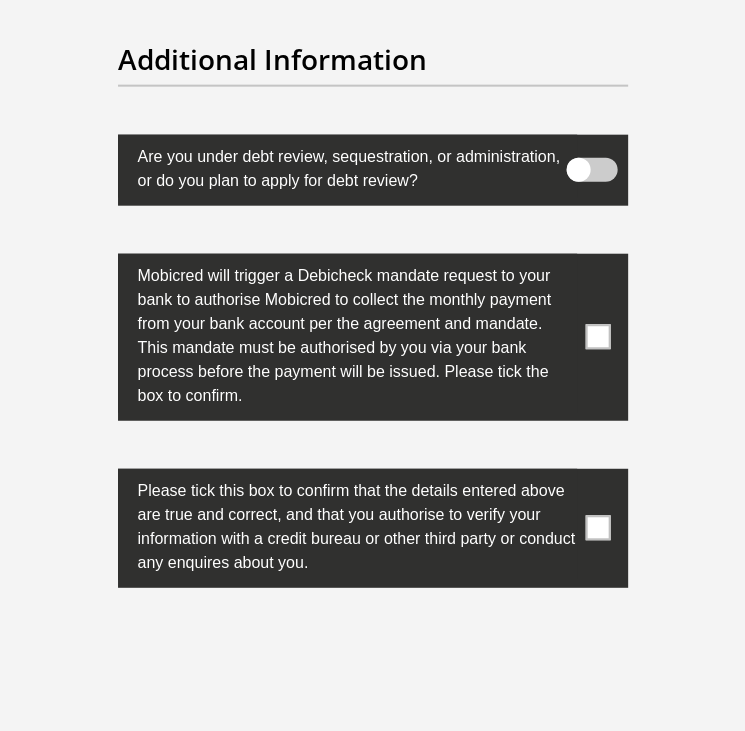 click at bounding box center [597, 337] 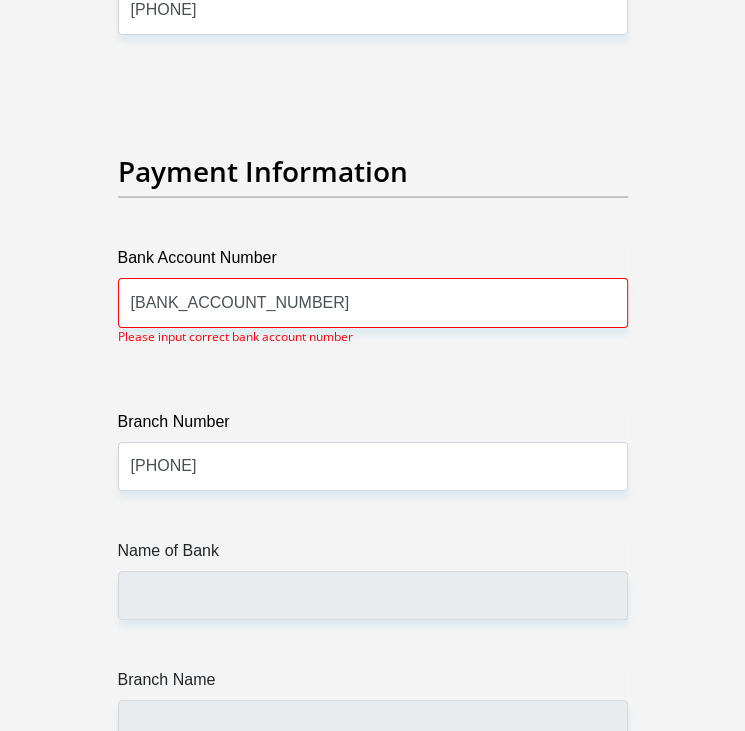 scroll, scrollTop: 7440, scrollLeft: 0, axis: vertical 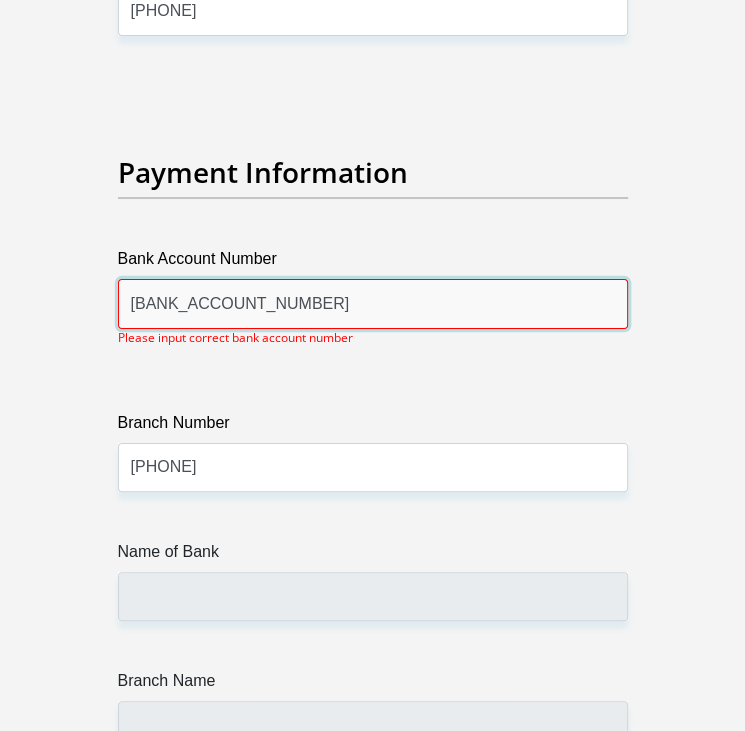 click on "[BANK_ACCOUNT_NUMBER]" at bounding box center [373, 303] 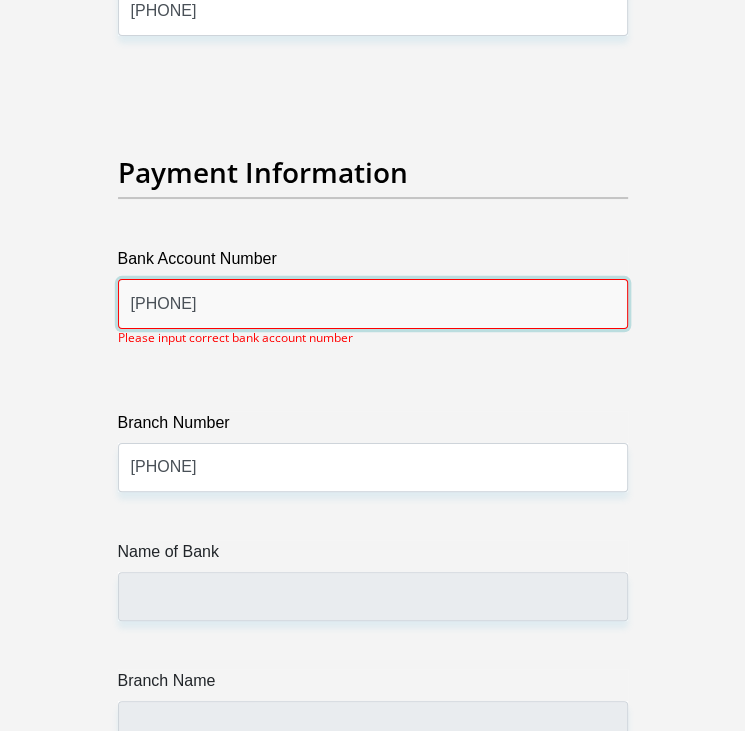 click on "[PHONE]" at bounding box center (373, 303) 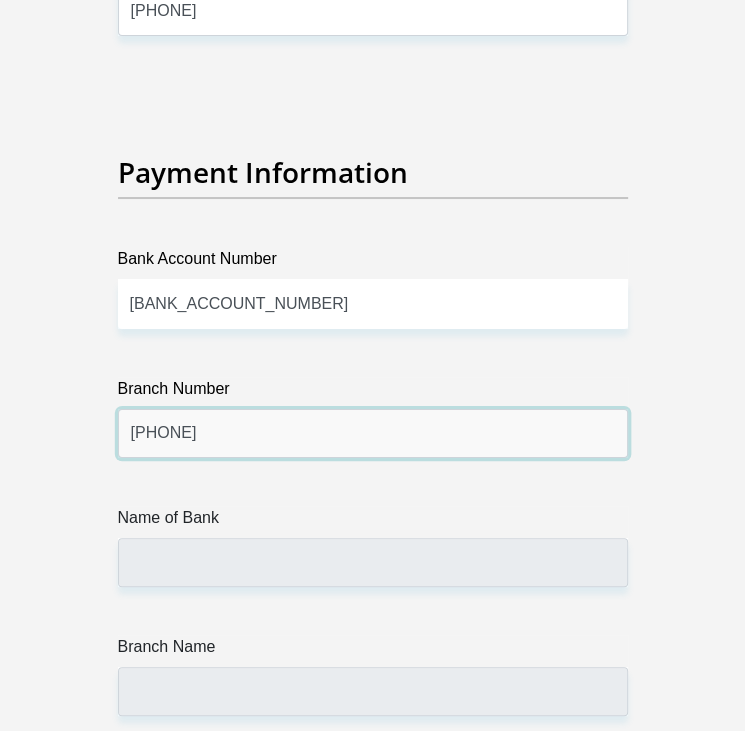 click on "Title
Mr
Ms
Mrs
Dr
Other
First Name
[FIRST]
Surname
[LAST]
ID Number
[ID_NUMBER]
Please input valid ID number
Race
Black
Coloured
Indian
White
Other
Contact Number
[PHONE]
Please input valid contact number
Nationality
South Africa
Afghanistan
Aland Islands  Albania  Algeria" at bounding box center [373, -2010] 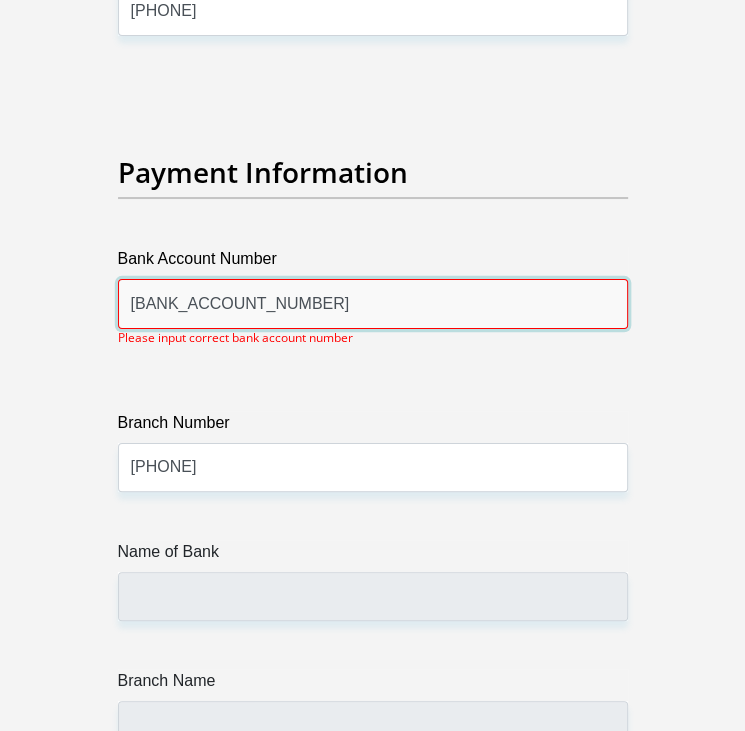 click on "[BANK_ACCOUNT_NUMBER]" at bounding box center (373, 303) 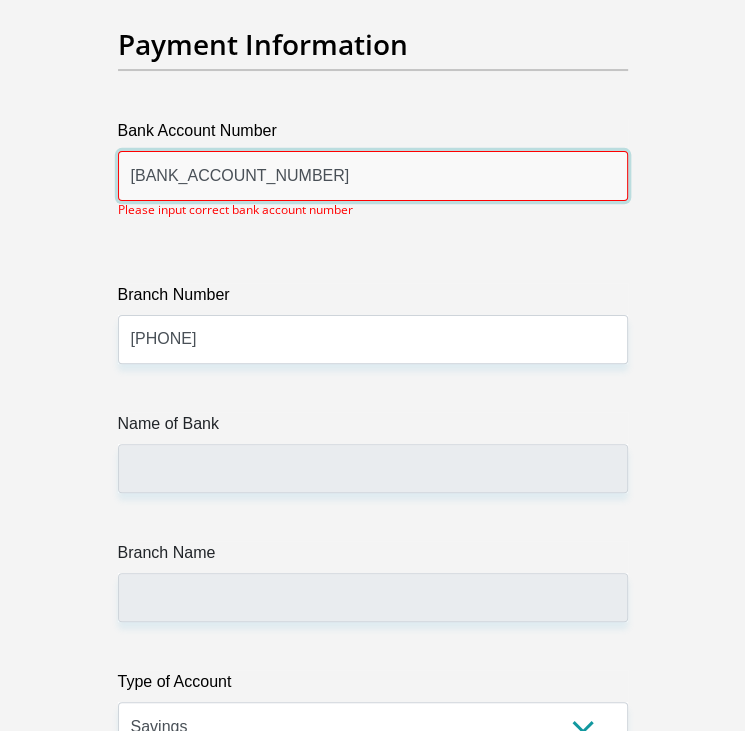 scroll, scrollTop: 7740, scrollLeft: 0, axis: vertical 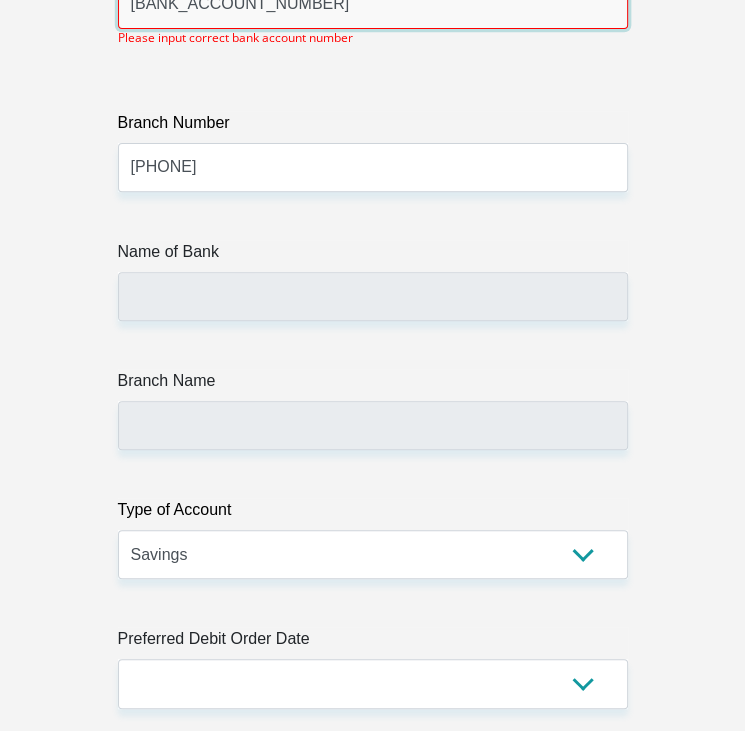 type on "[BANK_ACCOUNT_NUMBER]" 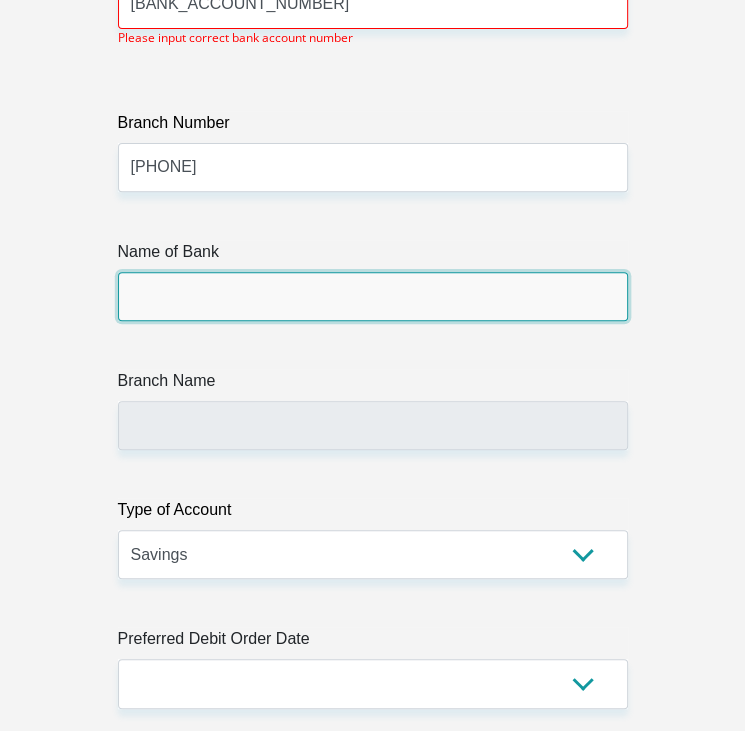 click on "Title
Mr
Ms
Mrs
Dr
Other
First Name
[FIRST]
Surname
[LAST]
ID Number
[ID_NUMBER]
Please input valid ID number
Race
Black
Coloured
Indian
White
Other
Contact Number
[PHONE]
Please input valid contact number
Nationality
South Africa
Afghanistan
Aland Islands  Albania  Algeria" at bounding box center (373, -2293) 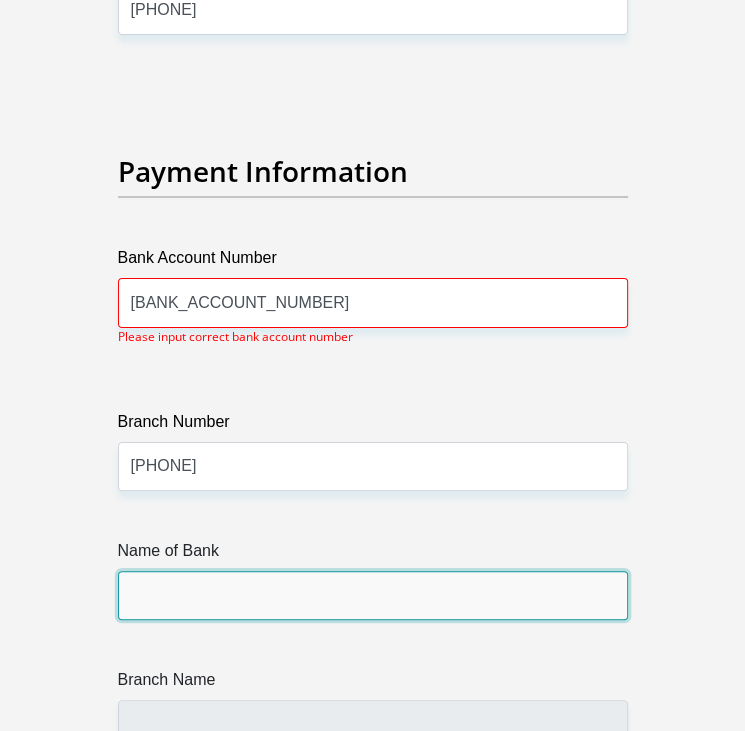 scroll, scrollTop: 7440, scrollLeft: 0, axis: vertical 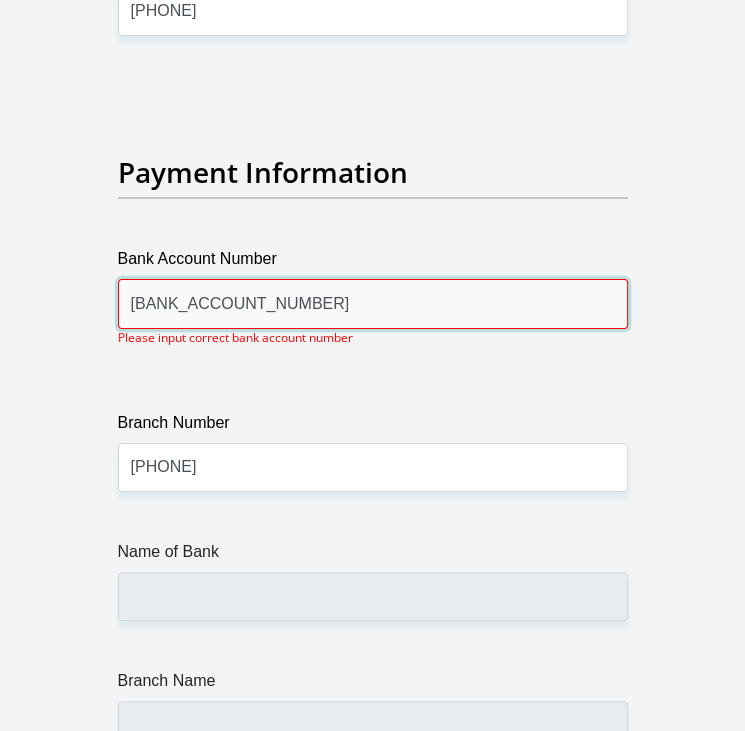 click on "[BANK_ACCOUNT_NUMBER]" at bounding box center [373, 303] 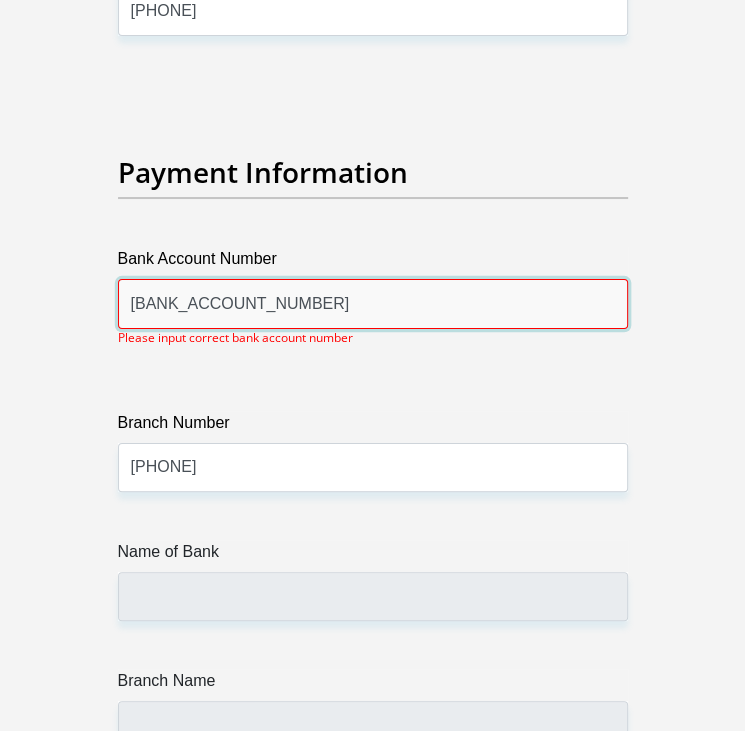 type on "[BANK_ACCOUNT_NUMBER]" 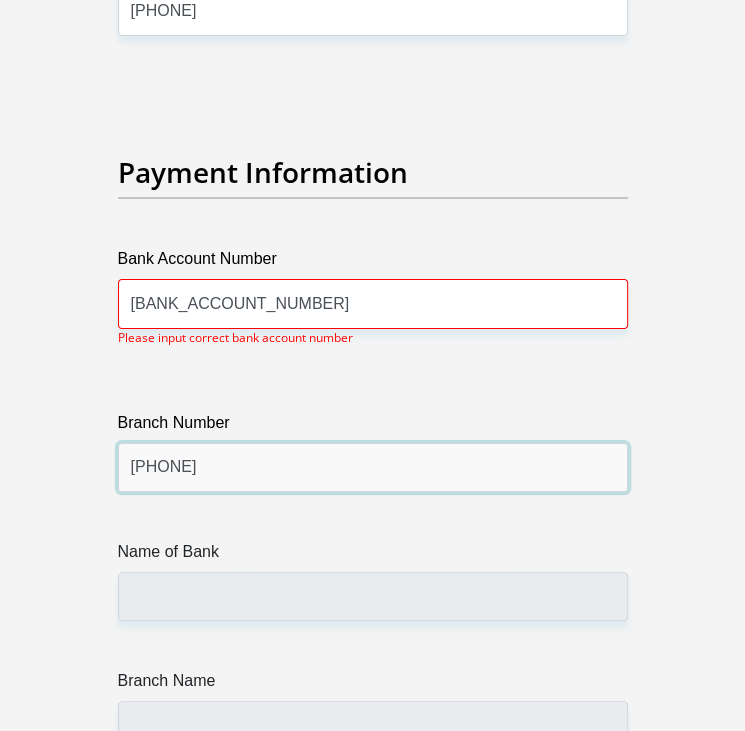 click on "Title
Mr
Ms
Mrs
Dr
Other
First Name
[FIRST]
Surname
[LAST]
ID Number
[ID_NUMBER]
Please input valid ID number
Race
Black
Coloured
Indian
White
Other
Contact Number
[PHONE]
Please input valid contact number
Nationality
South Africa
Afghanistan
Aland Islands  Albania  Algeria" at bounding box center (373, -1993) 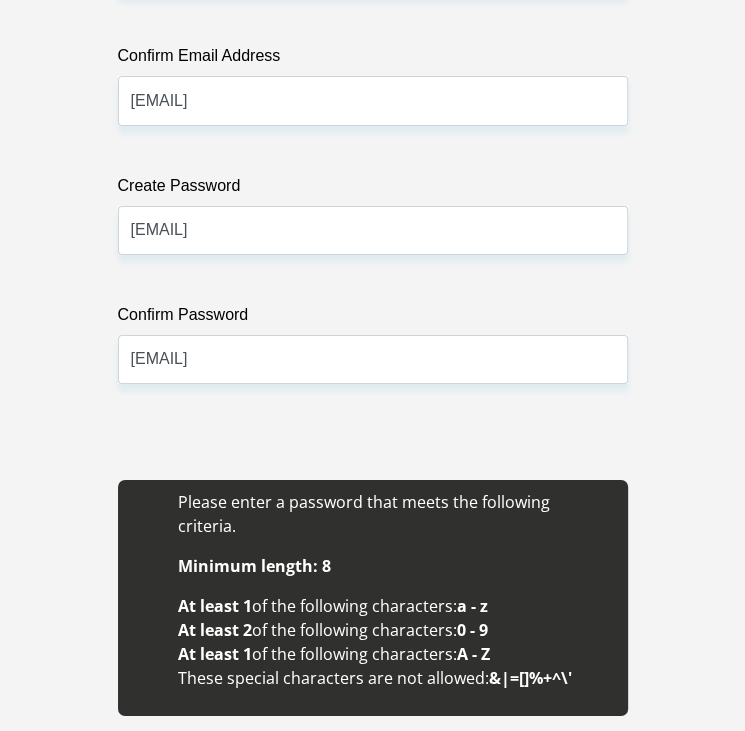 scroll, scrollTop: 2840, scrollLeft: 0, axis: vertical 